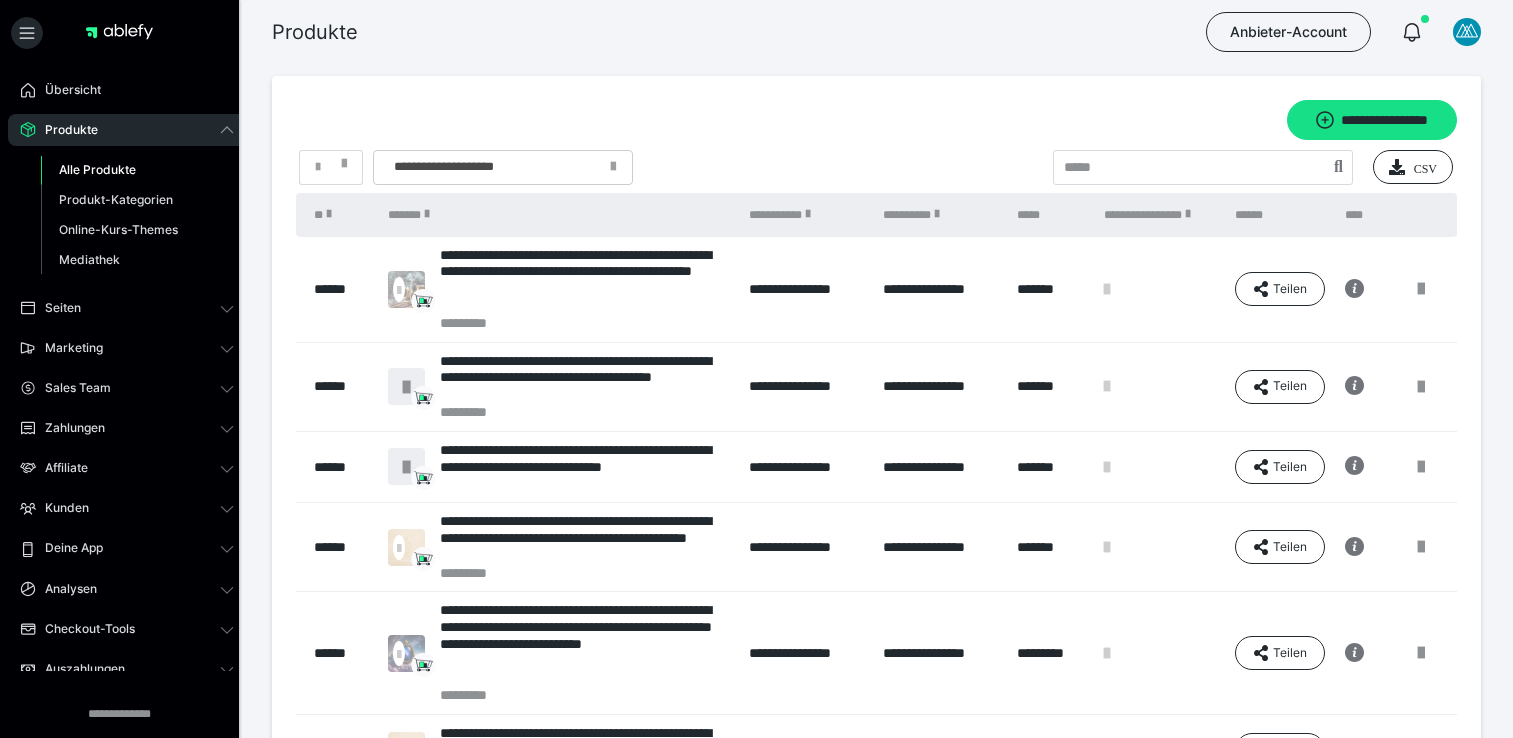 scroll, scrollTop: 0, scrollLeft: 0, axis: both 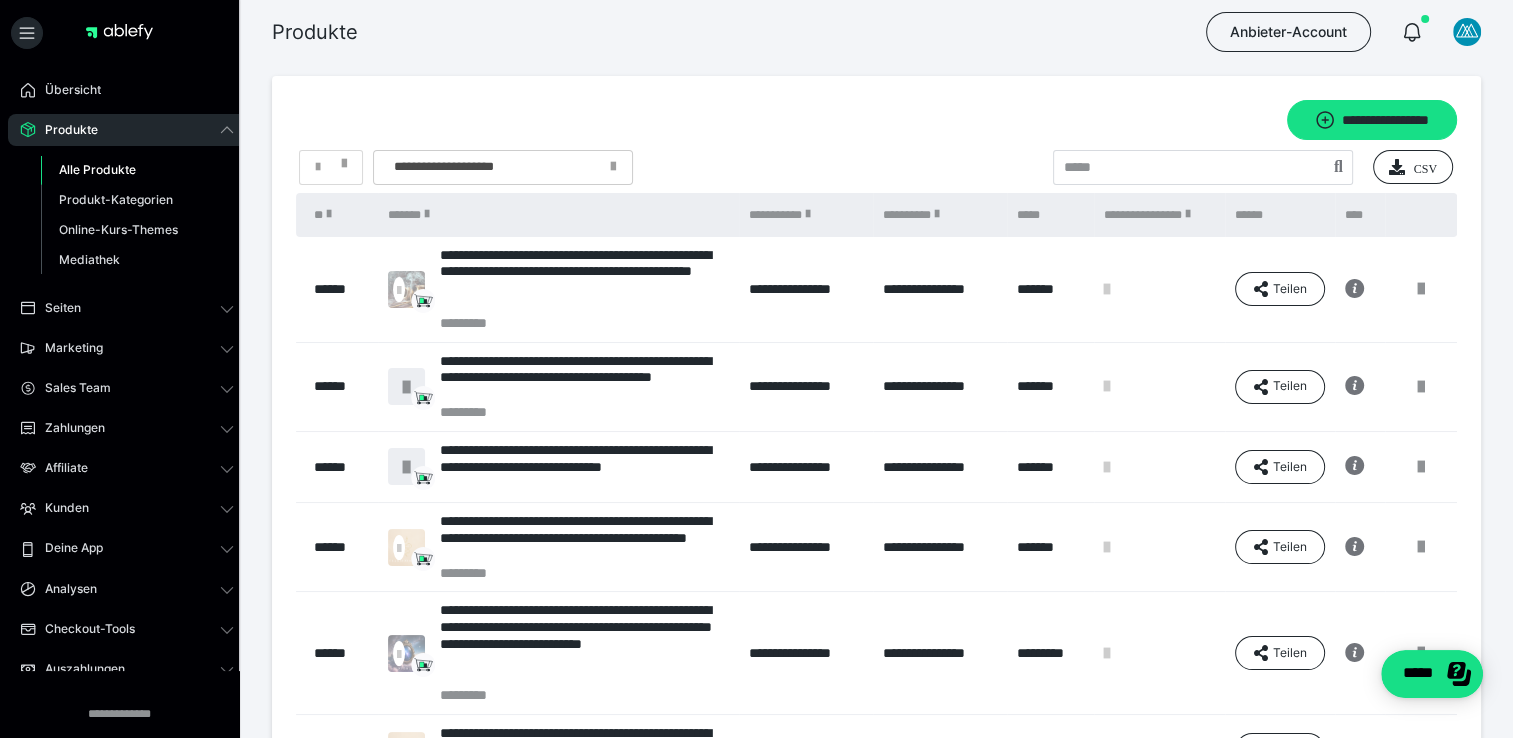 click on "Alle Produkte" at bounding box center [97, 169] 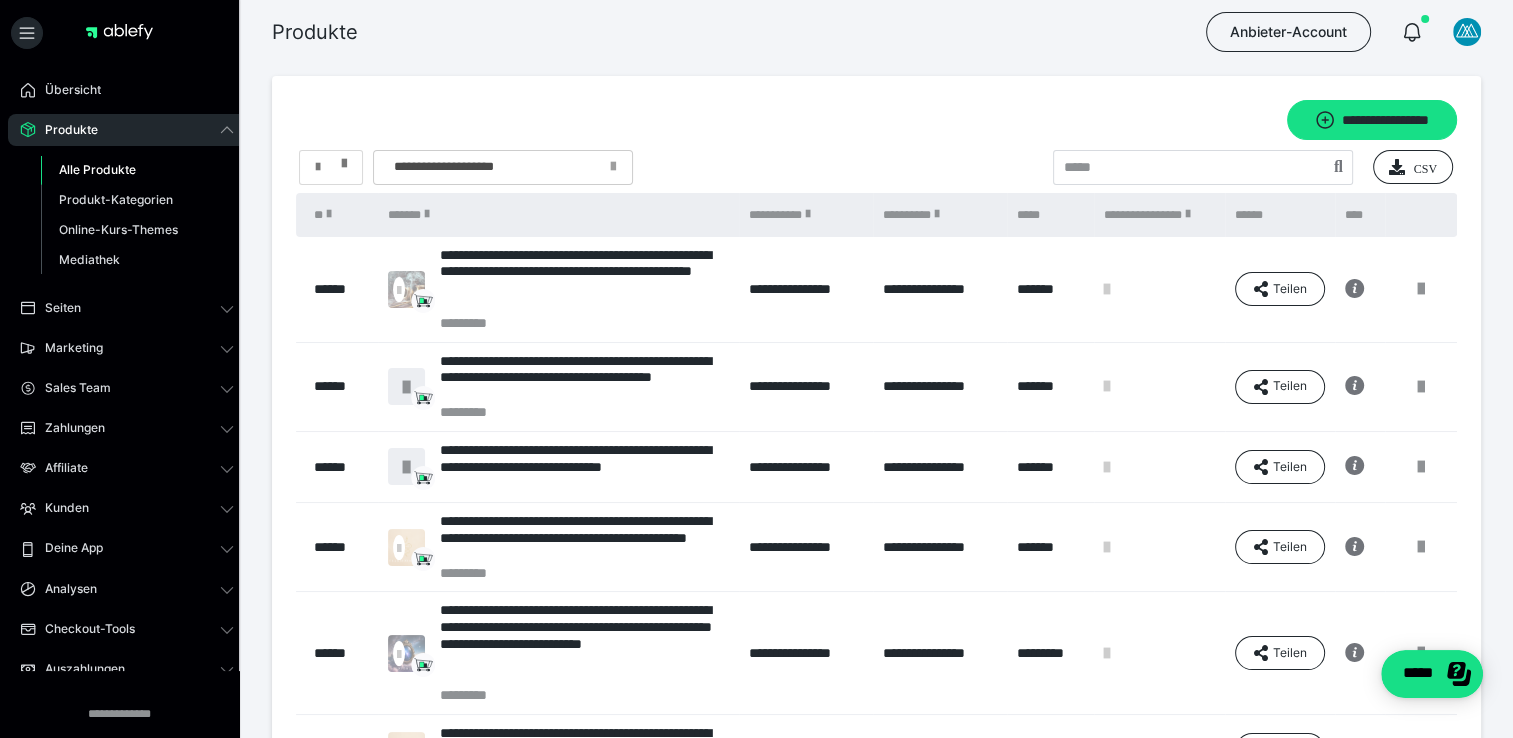 click at bounding box center [331, 167] 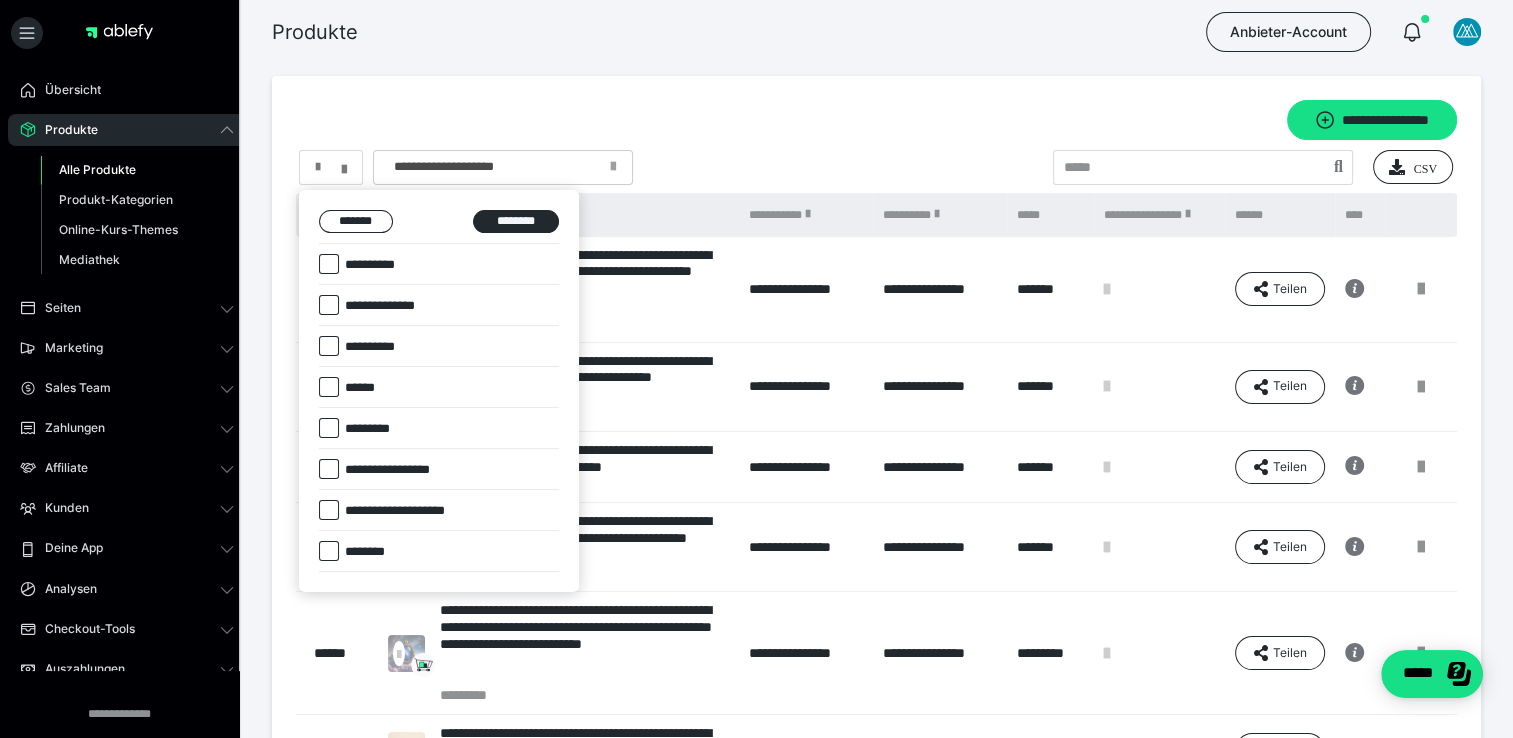 click at bounding box center [756, 369] 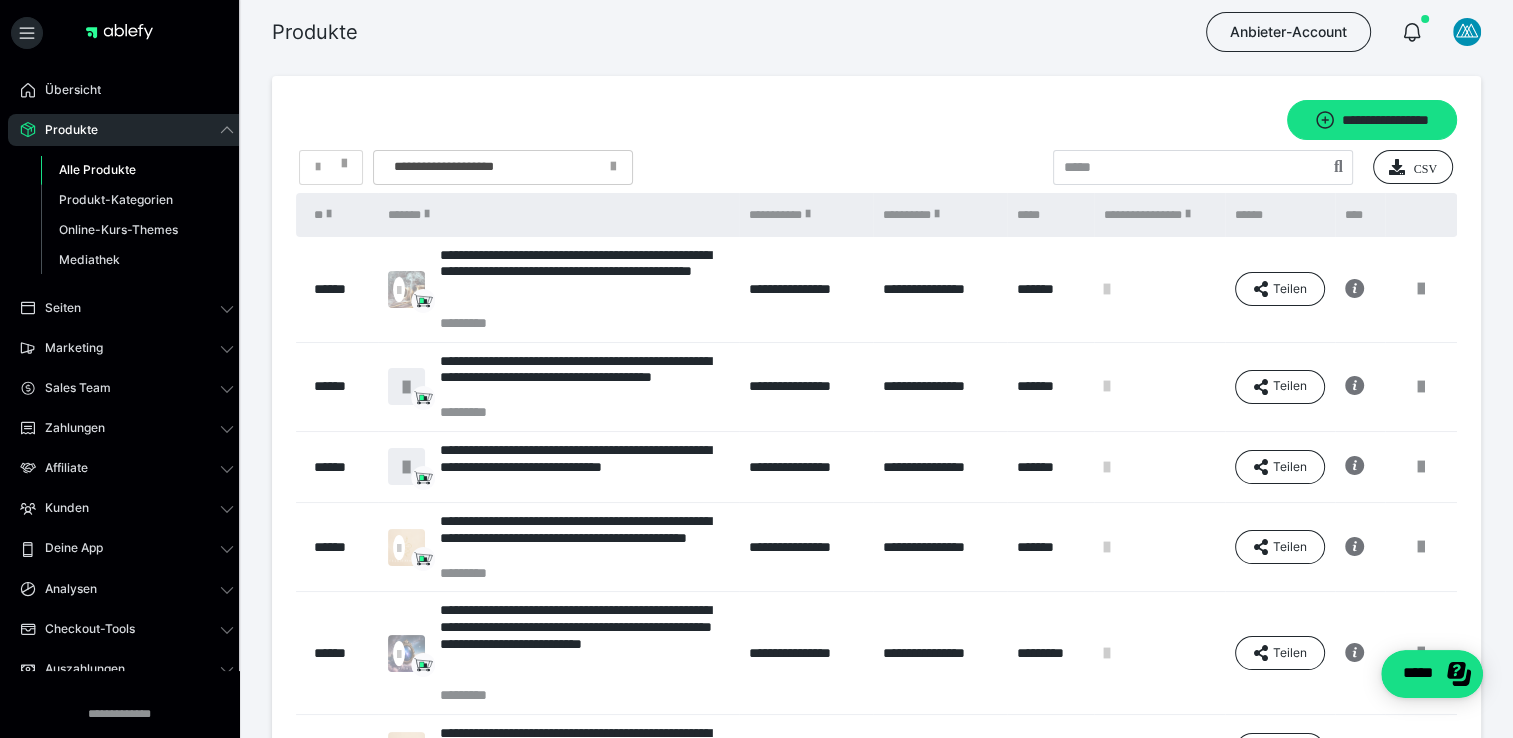click on "**********" at bounding box center [448, 167] 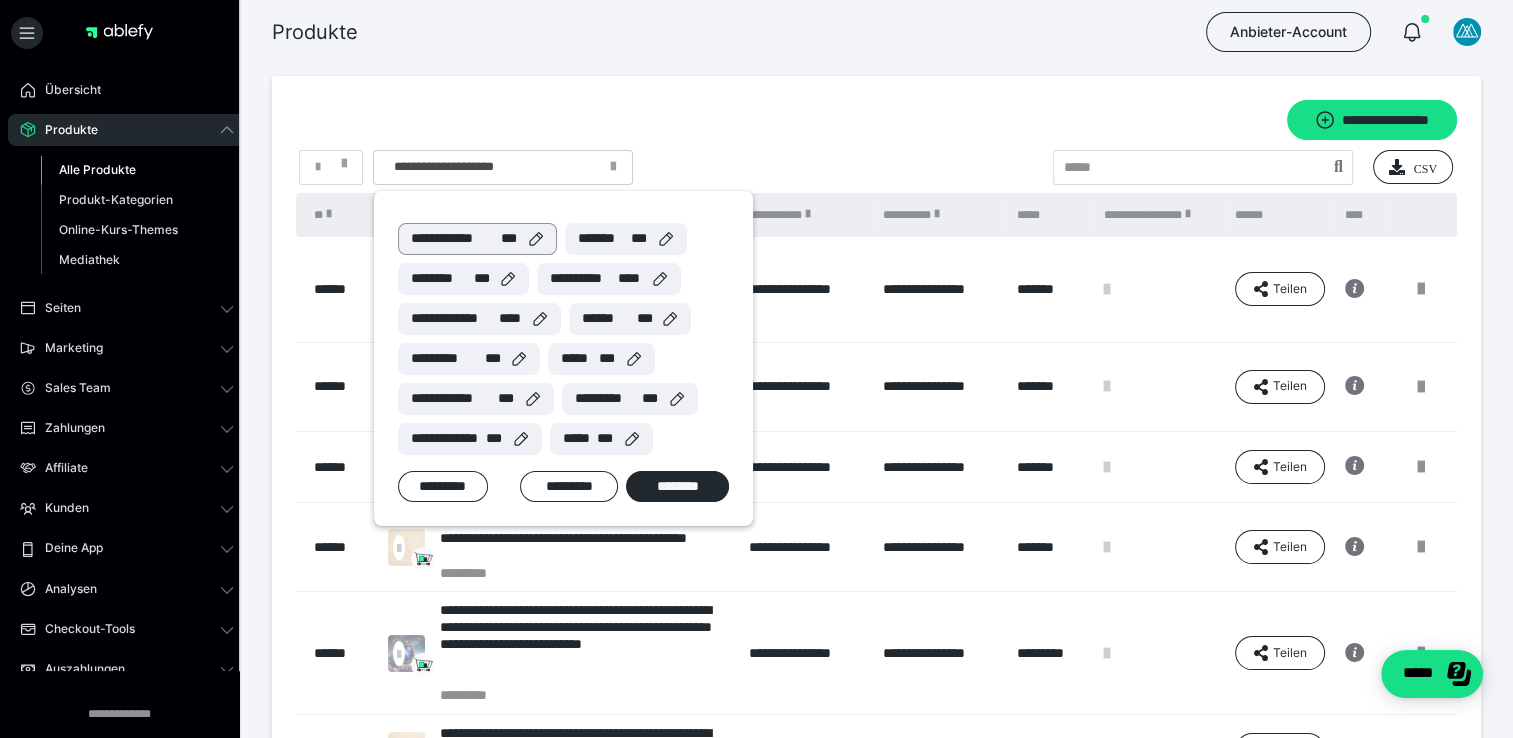 click on "**********" at bounding box center [456, 238] 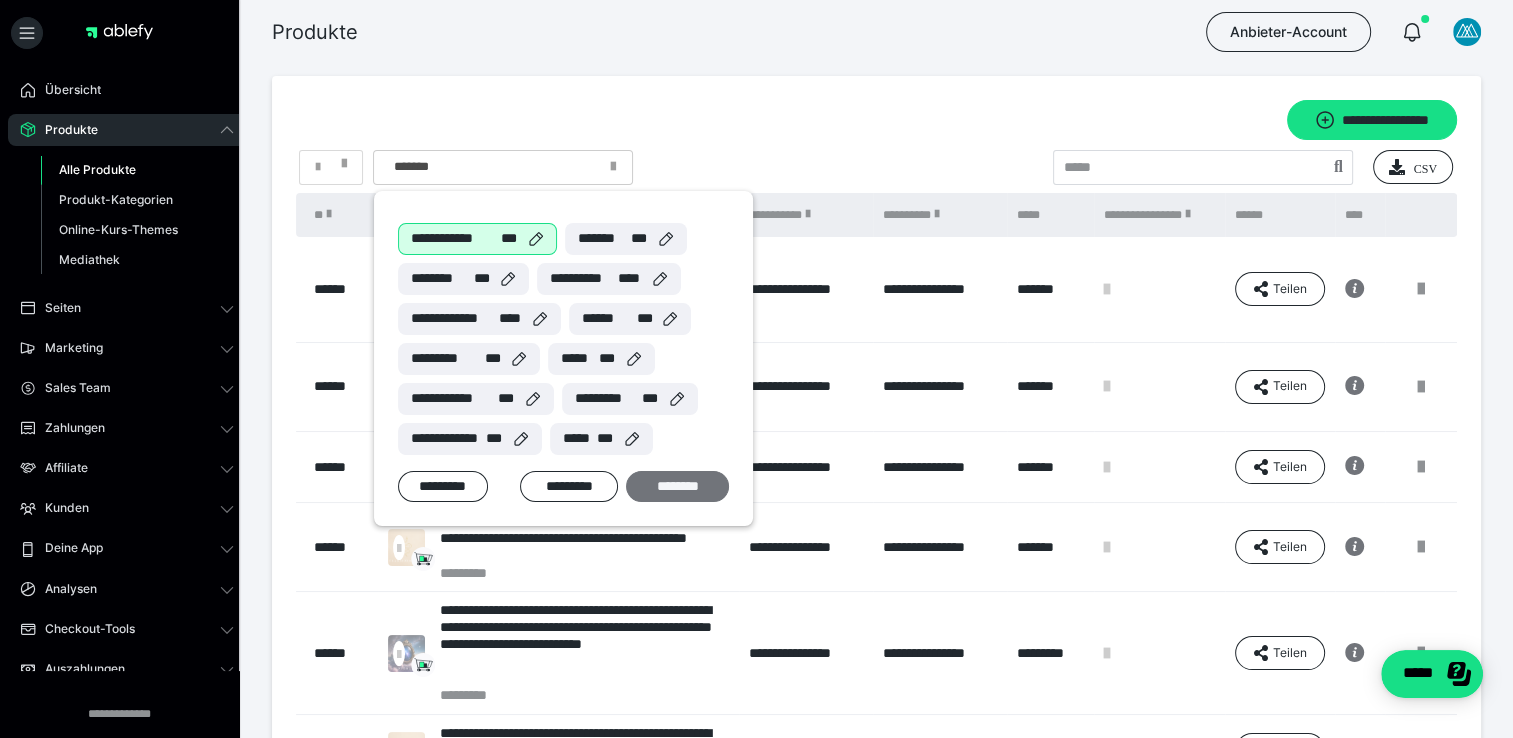click on "********" at bounding box center (677, 487) 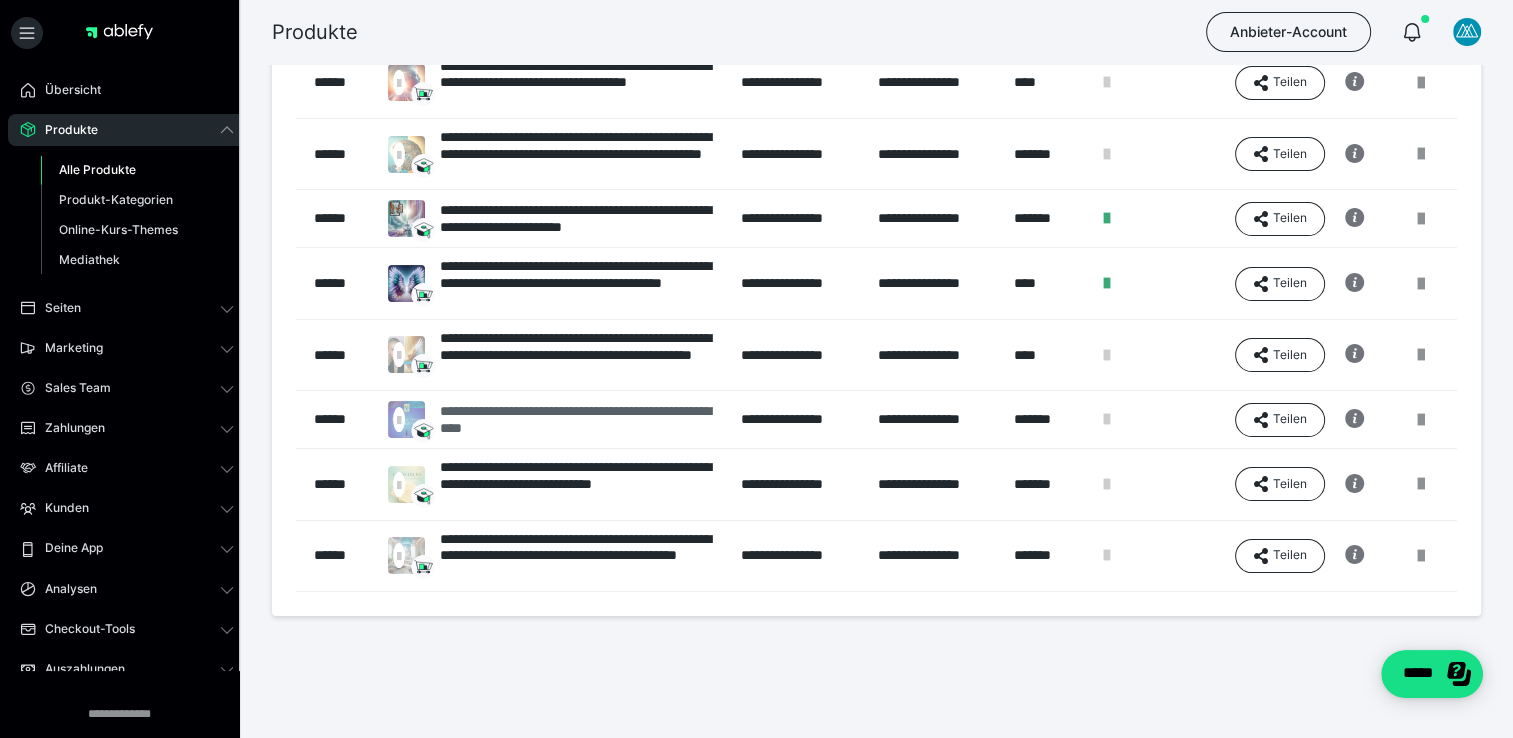 scroll, scrollTop: 0, scrollLeft: 0, axis: both 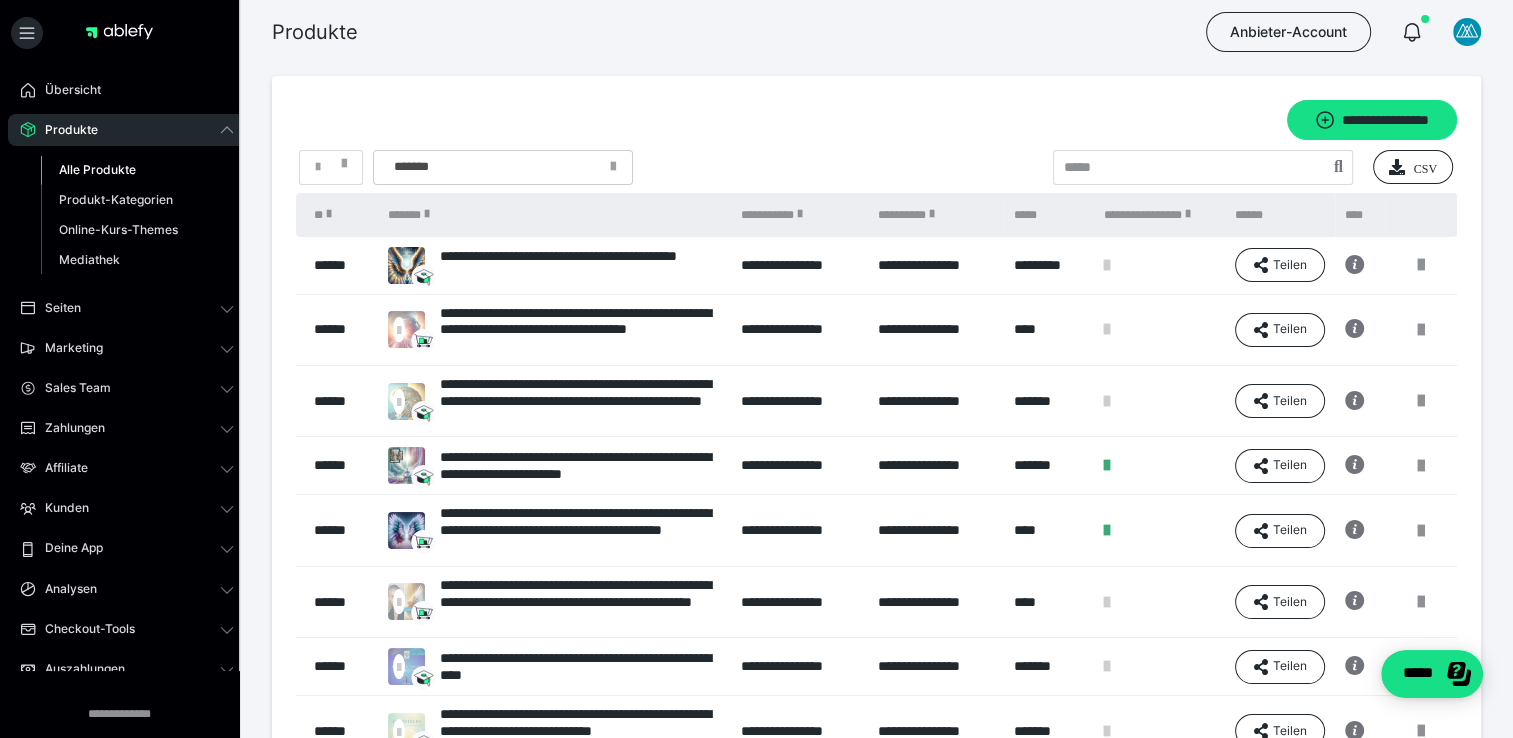 click on "*" at bounding box center (331, 167) 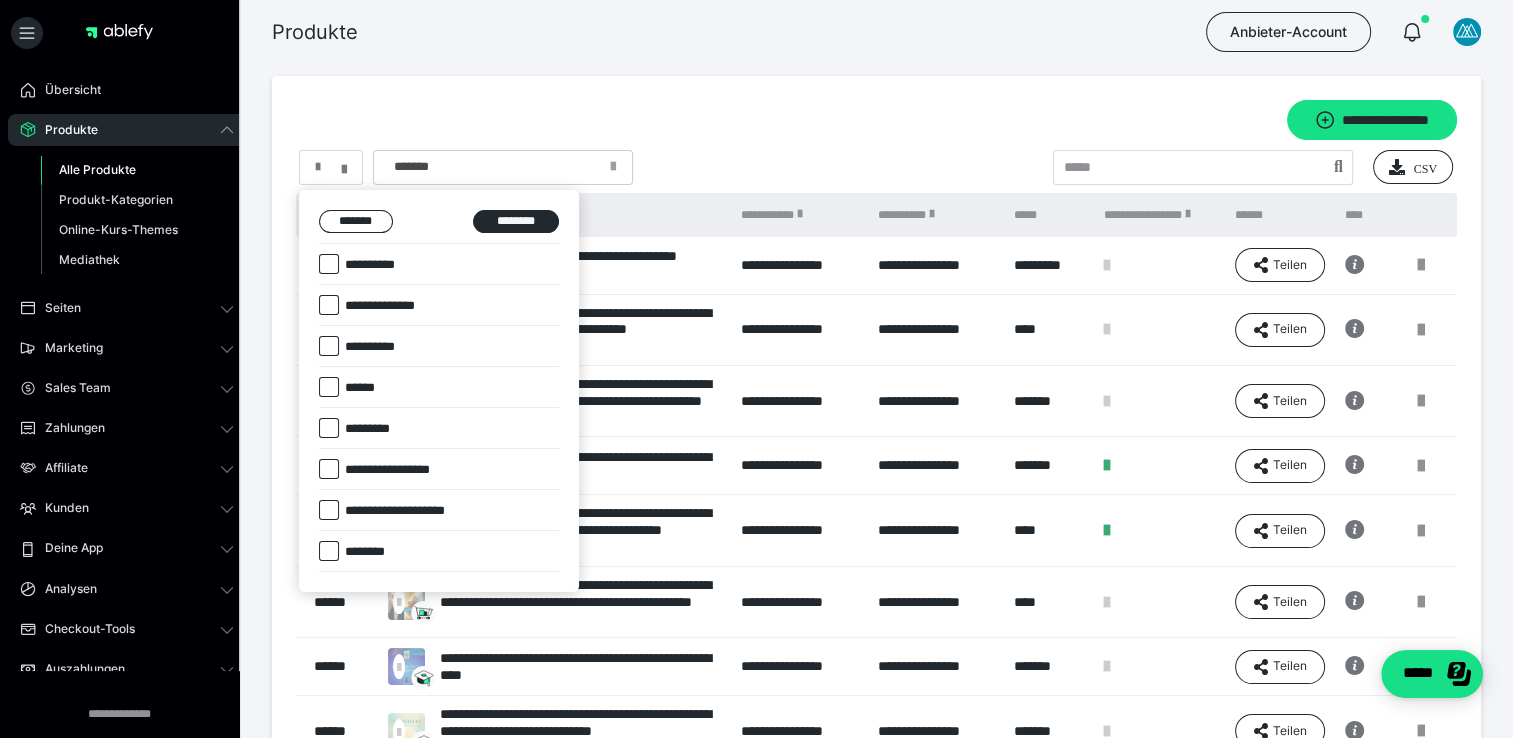 click at bounding box center [756, 369] 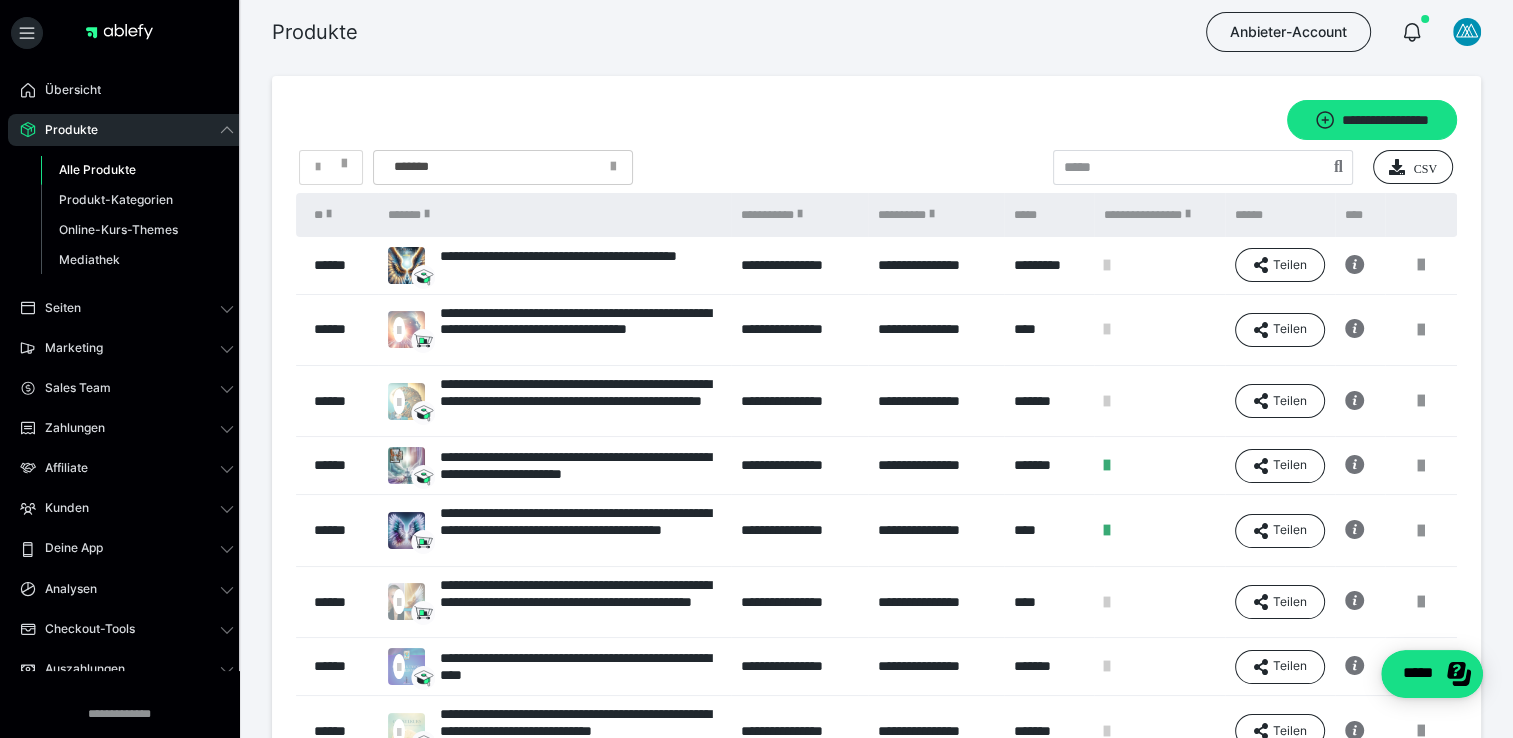 click on "*******" at bounding box center [405, 167] 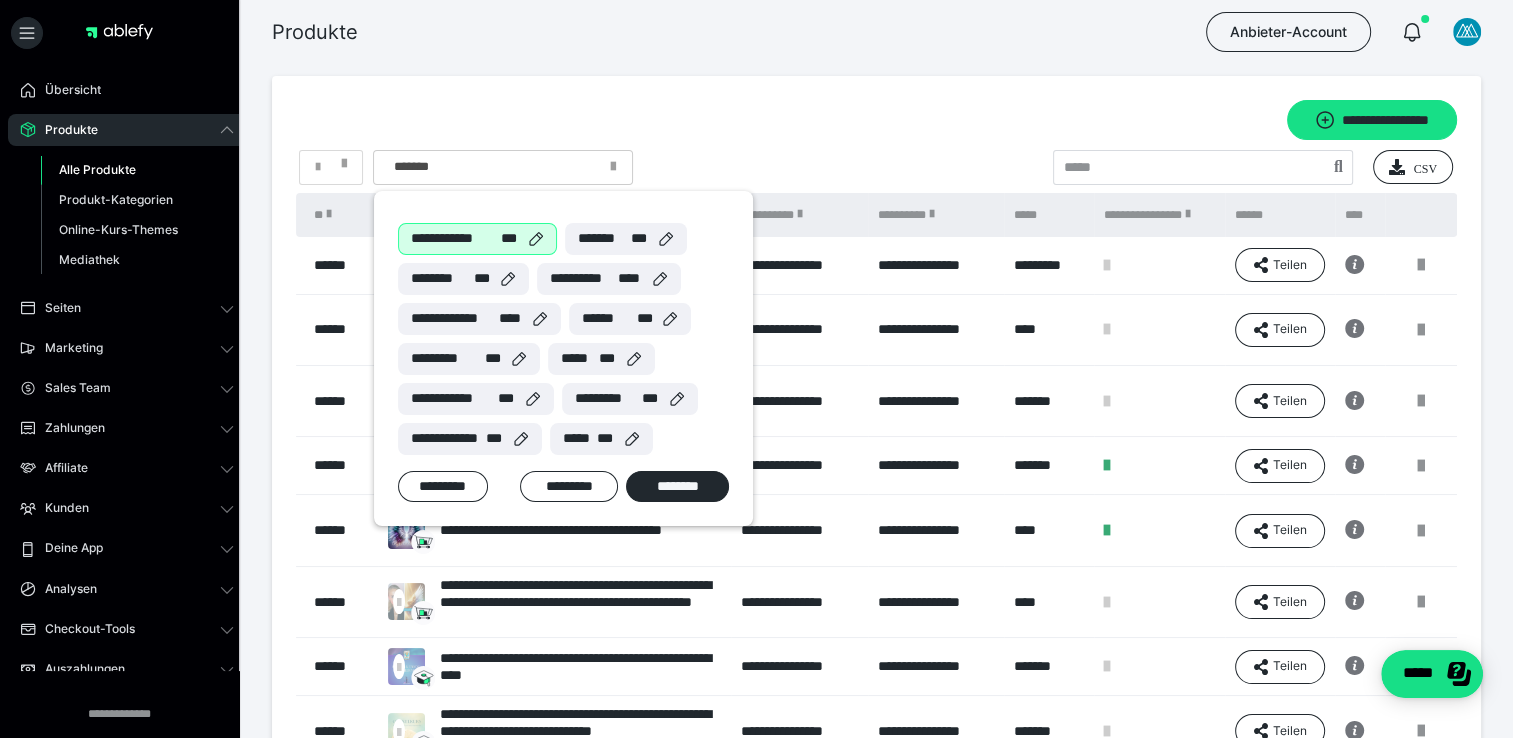 click on "**********" at bounding box center [456, 238] 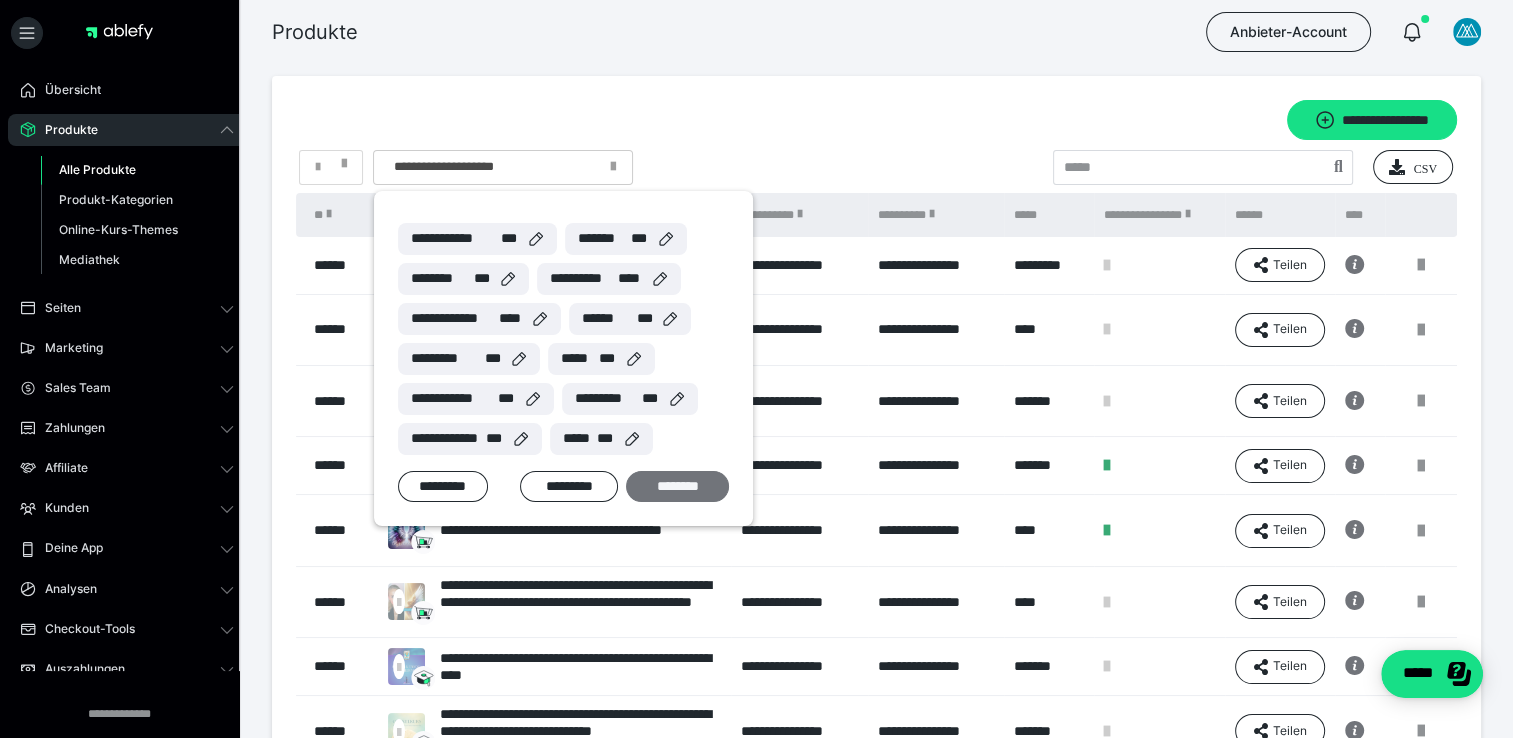 click on "********" at bounding box center (677, 487) 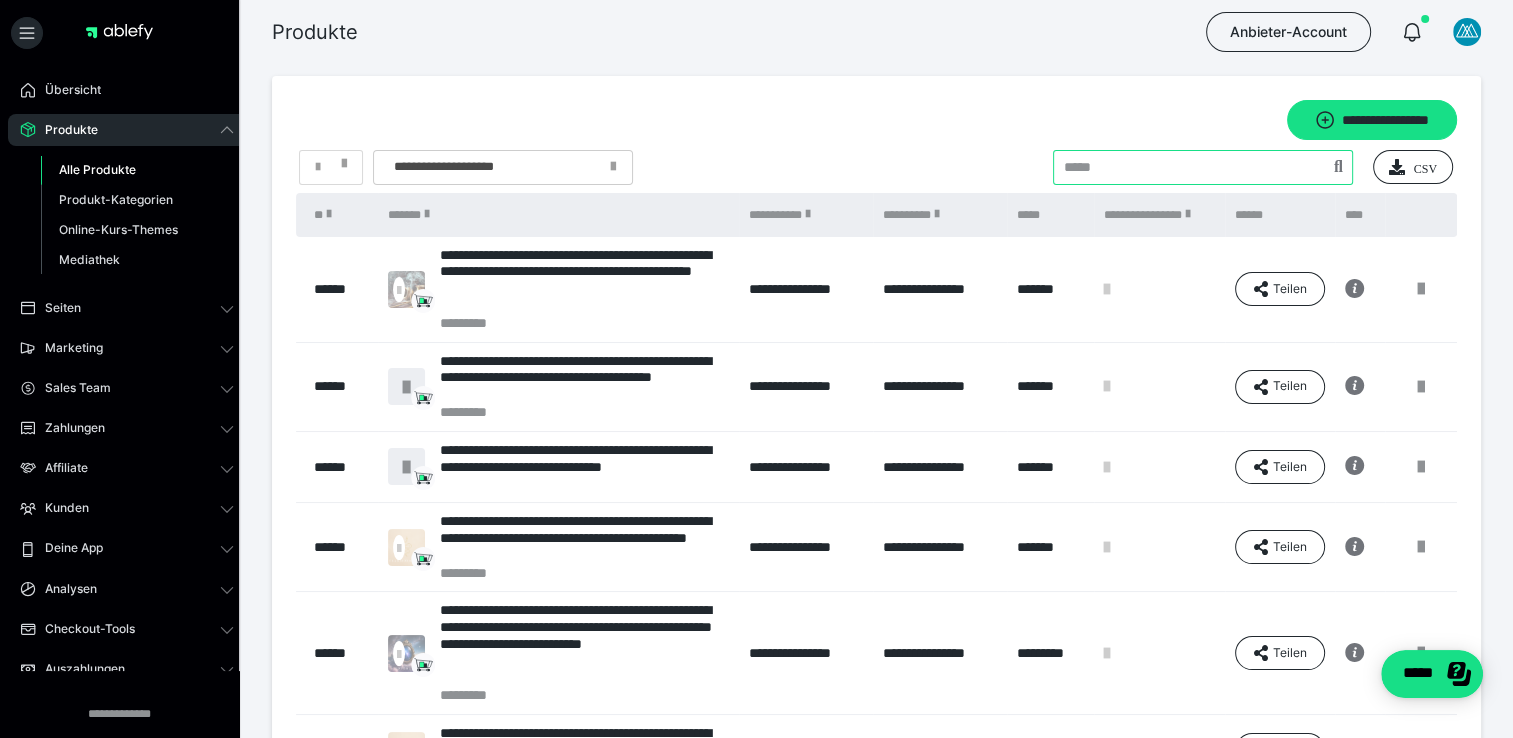 click at bounding box center (1203, 167) 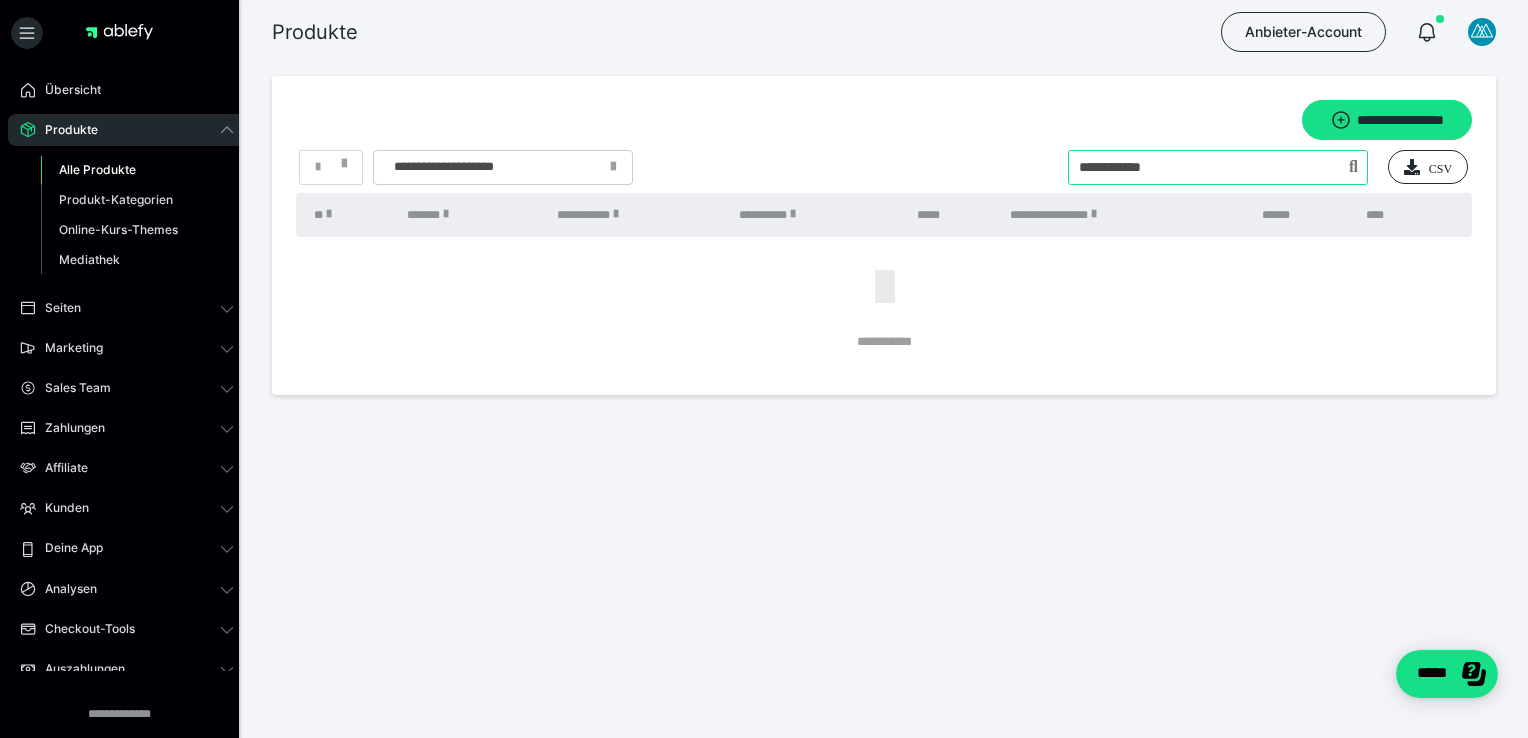click at bounding box center (1218, 167) 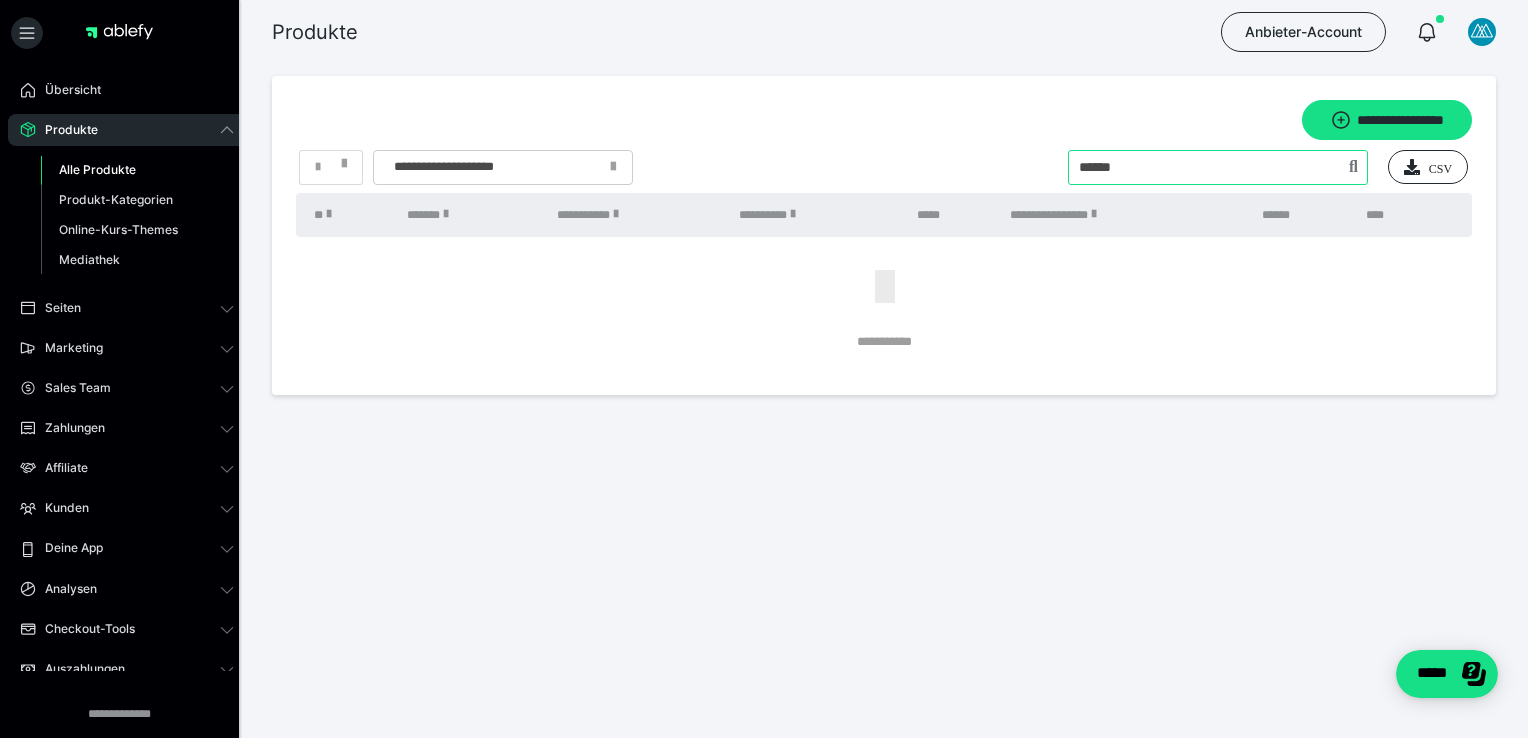 type on "******" 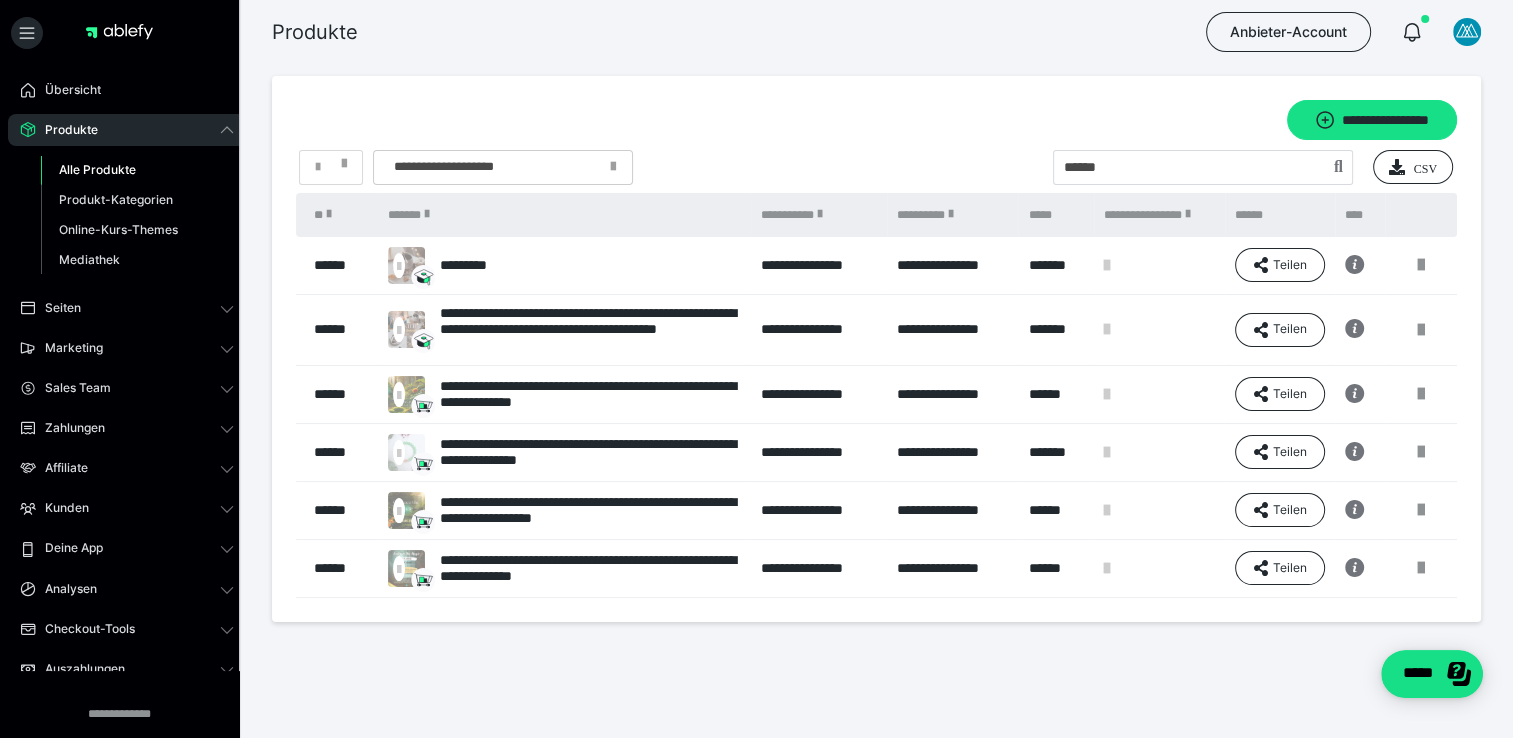 click on "**********" at bounding box center (876, 120) 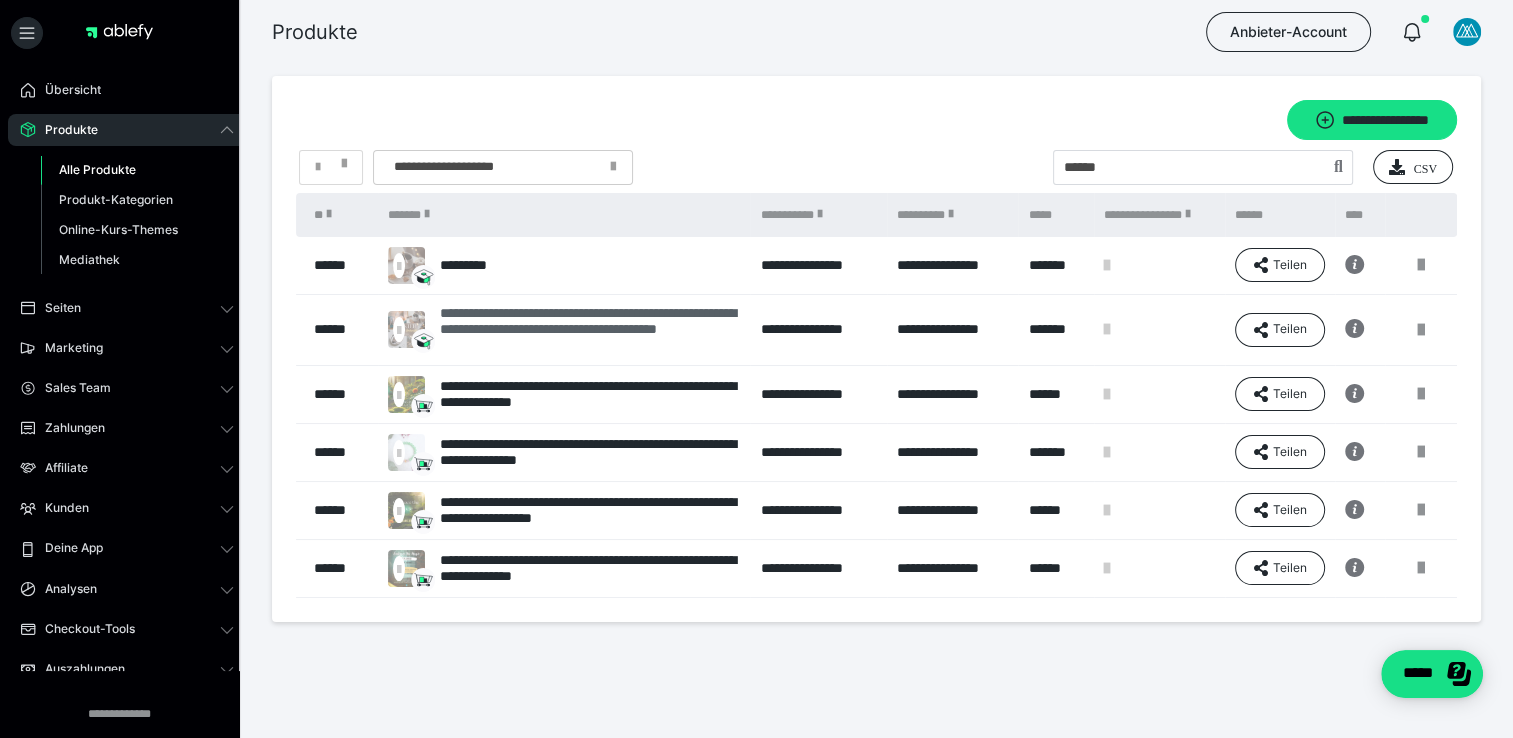 click on "**********" at bounding box center (590, 330) 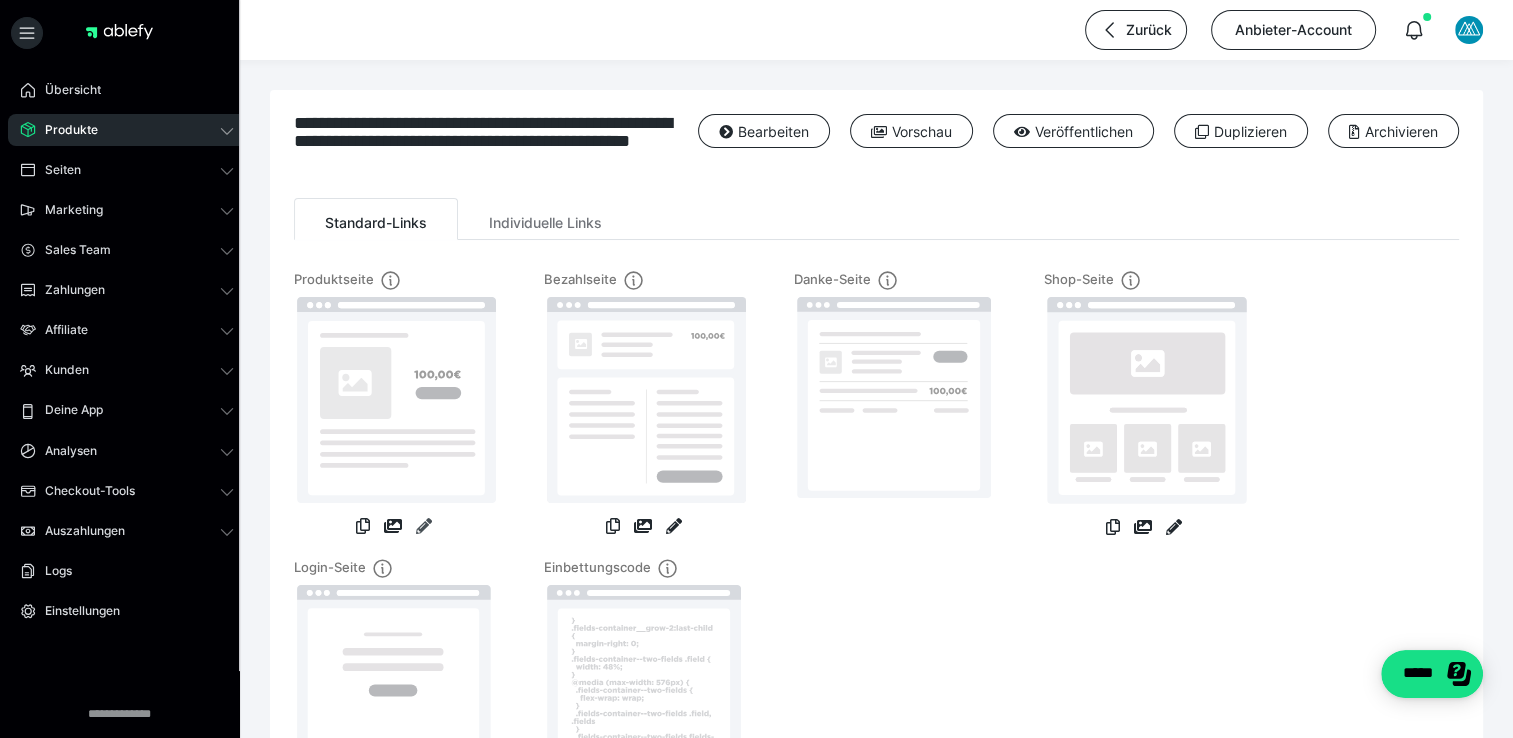 click at bounding box center (424, 526) 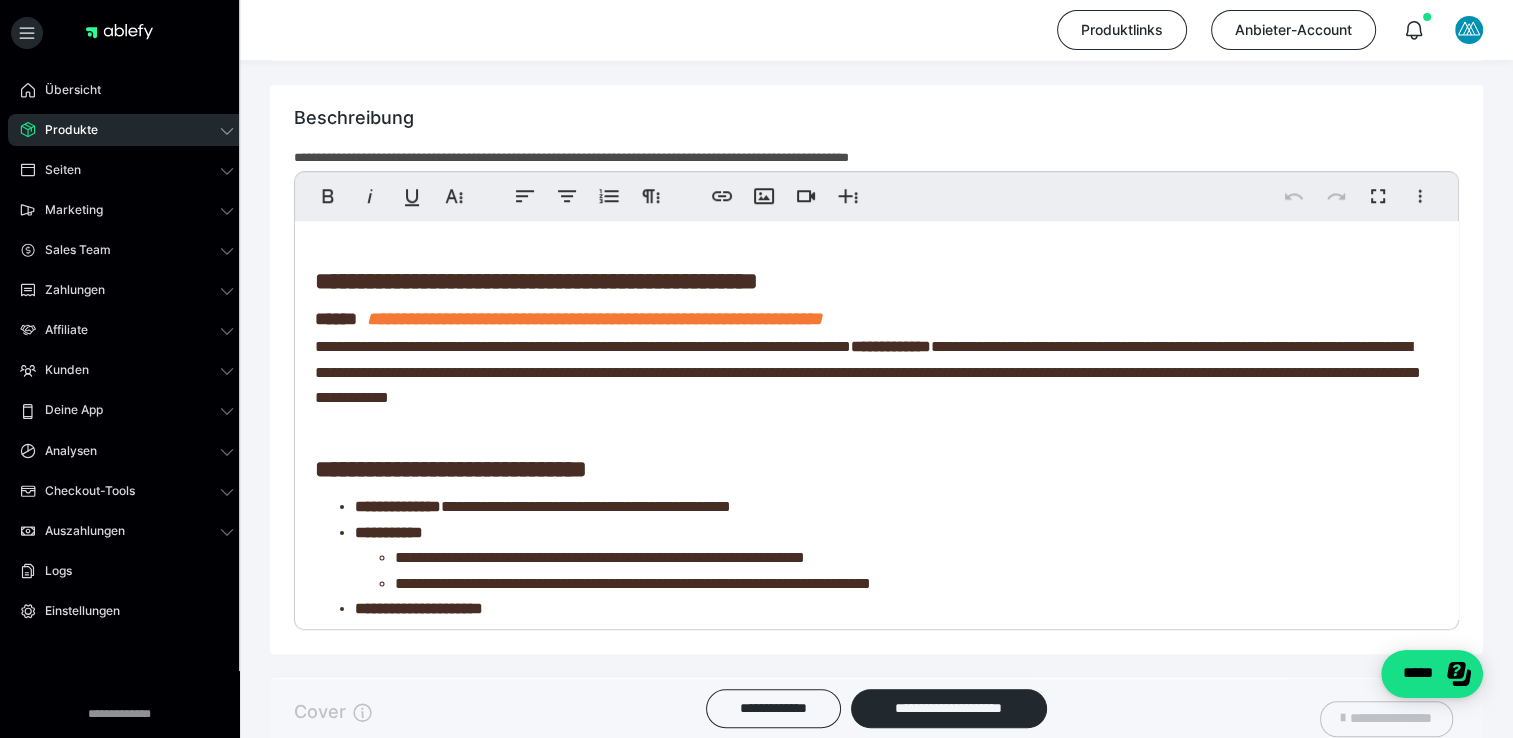 scroll, scrollTop: 1300, scrollLeft: 0, axis: vertical 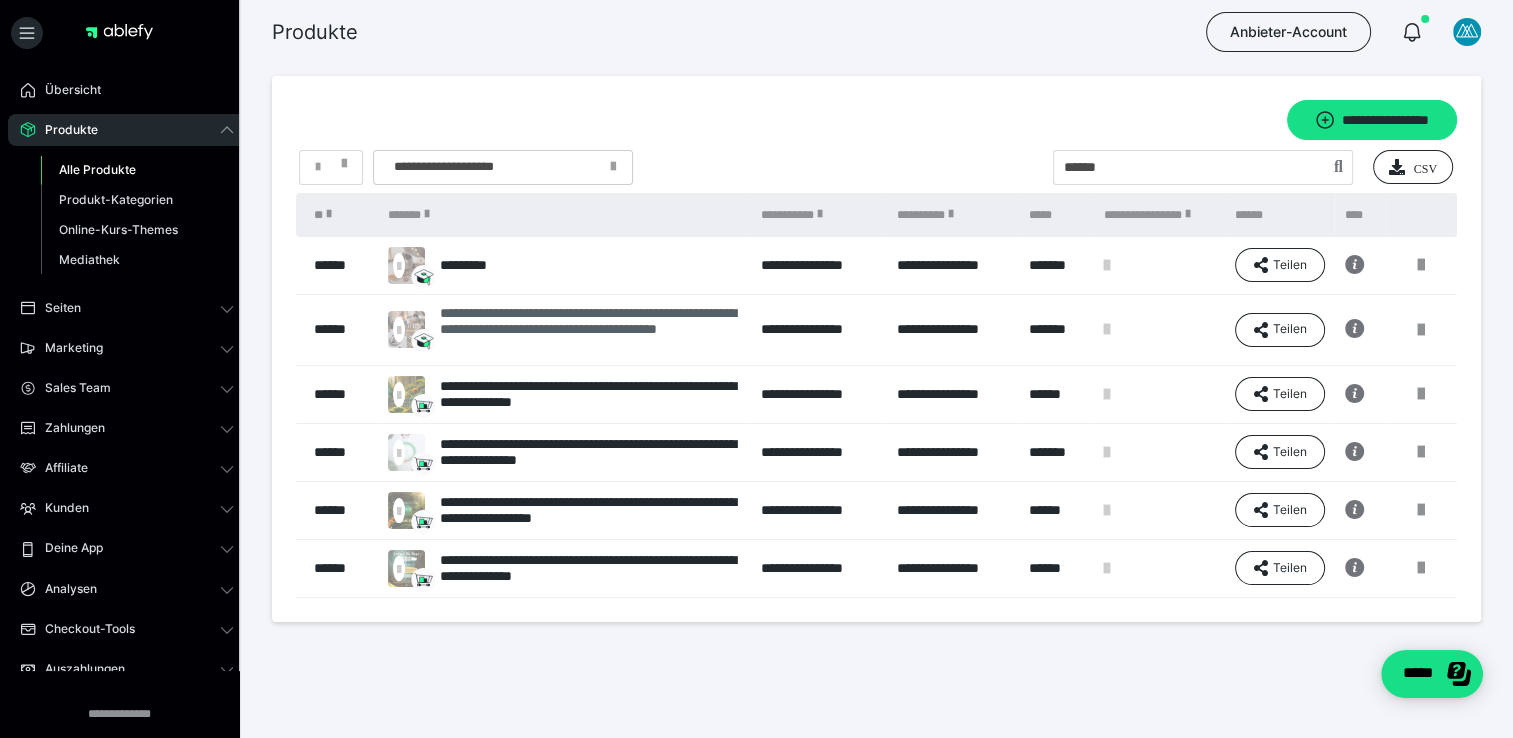 click on "**********" at bounding box center (590, 330) 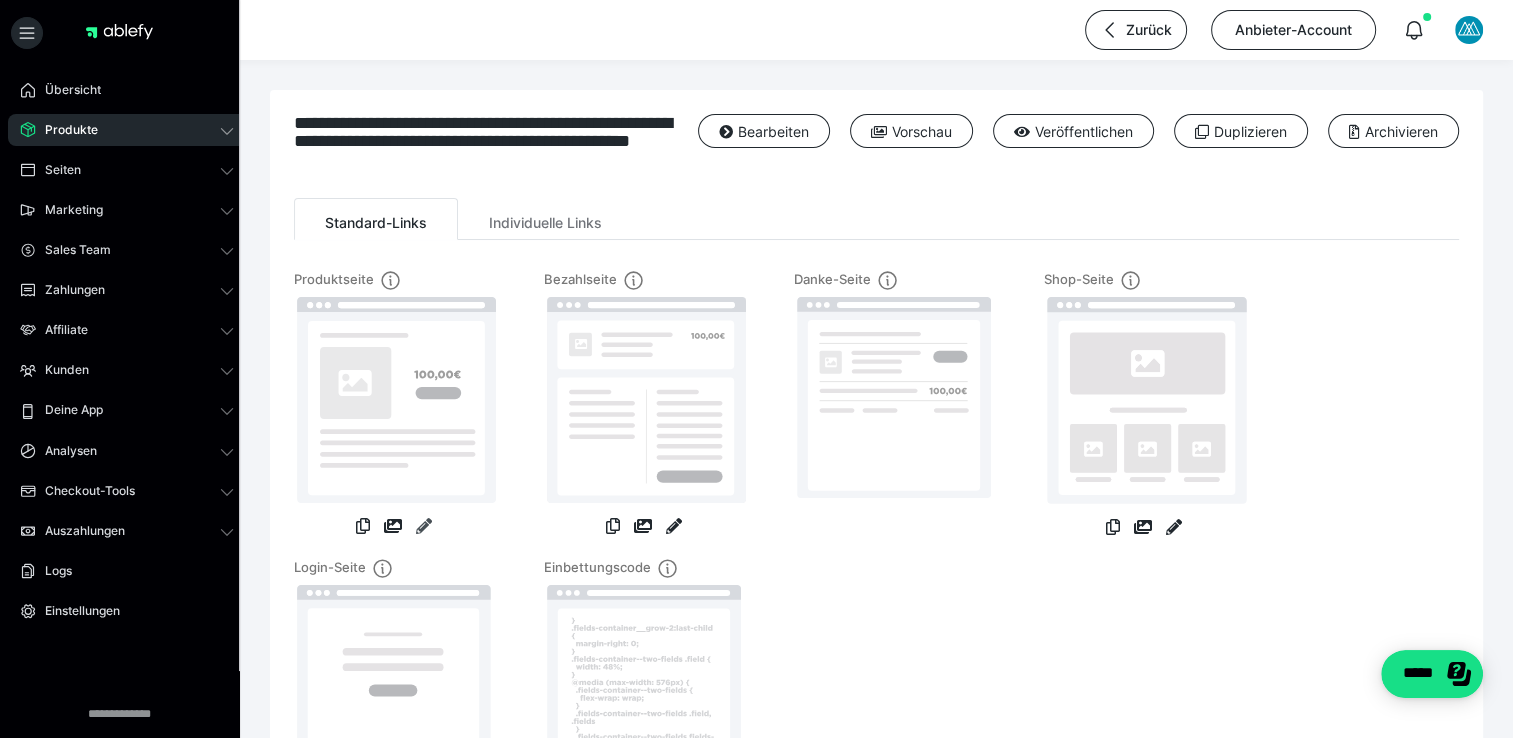 click at bounding box center (424, 526) 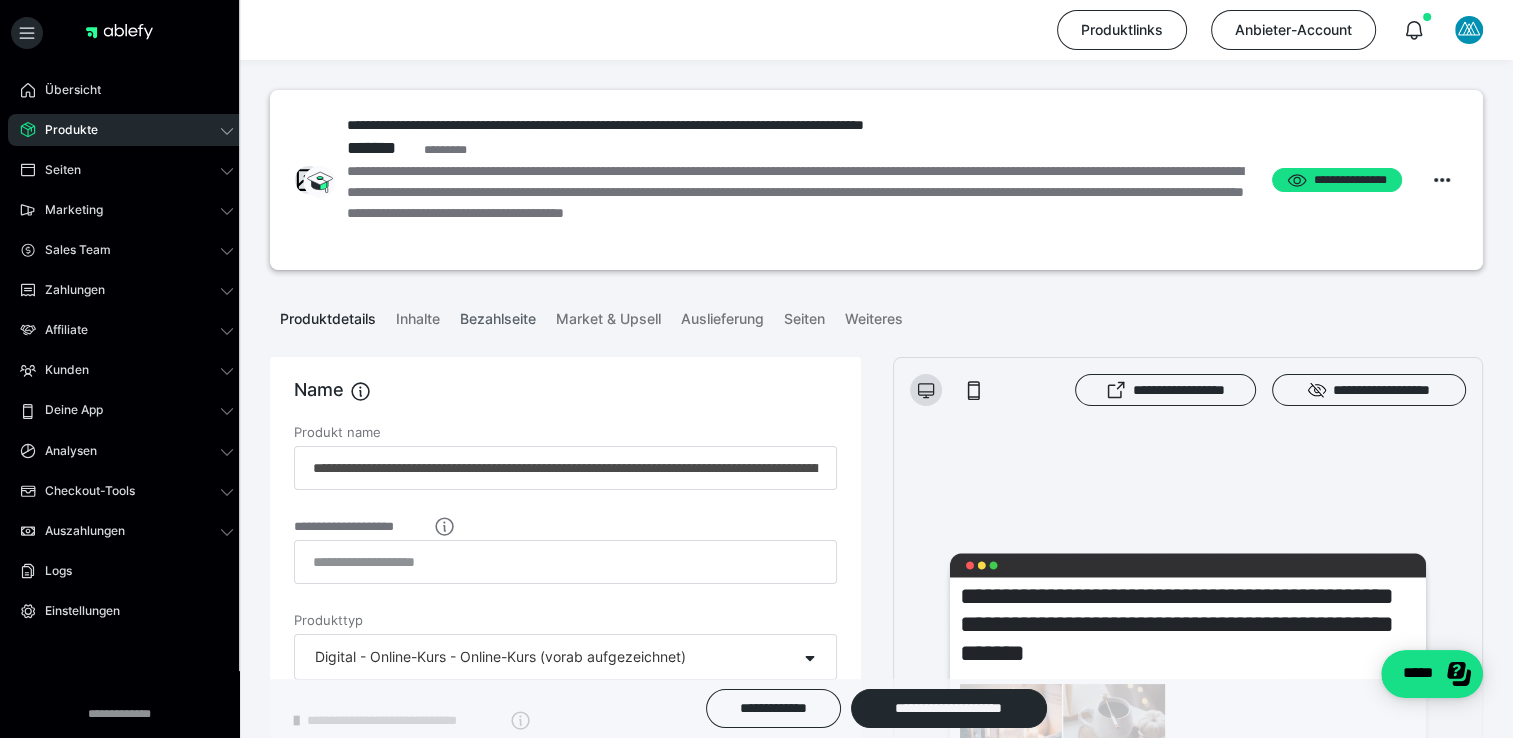 click on "Bezahlseite" at bounding box center (498, 315) 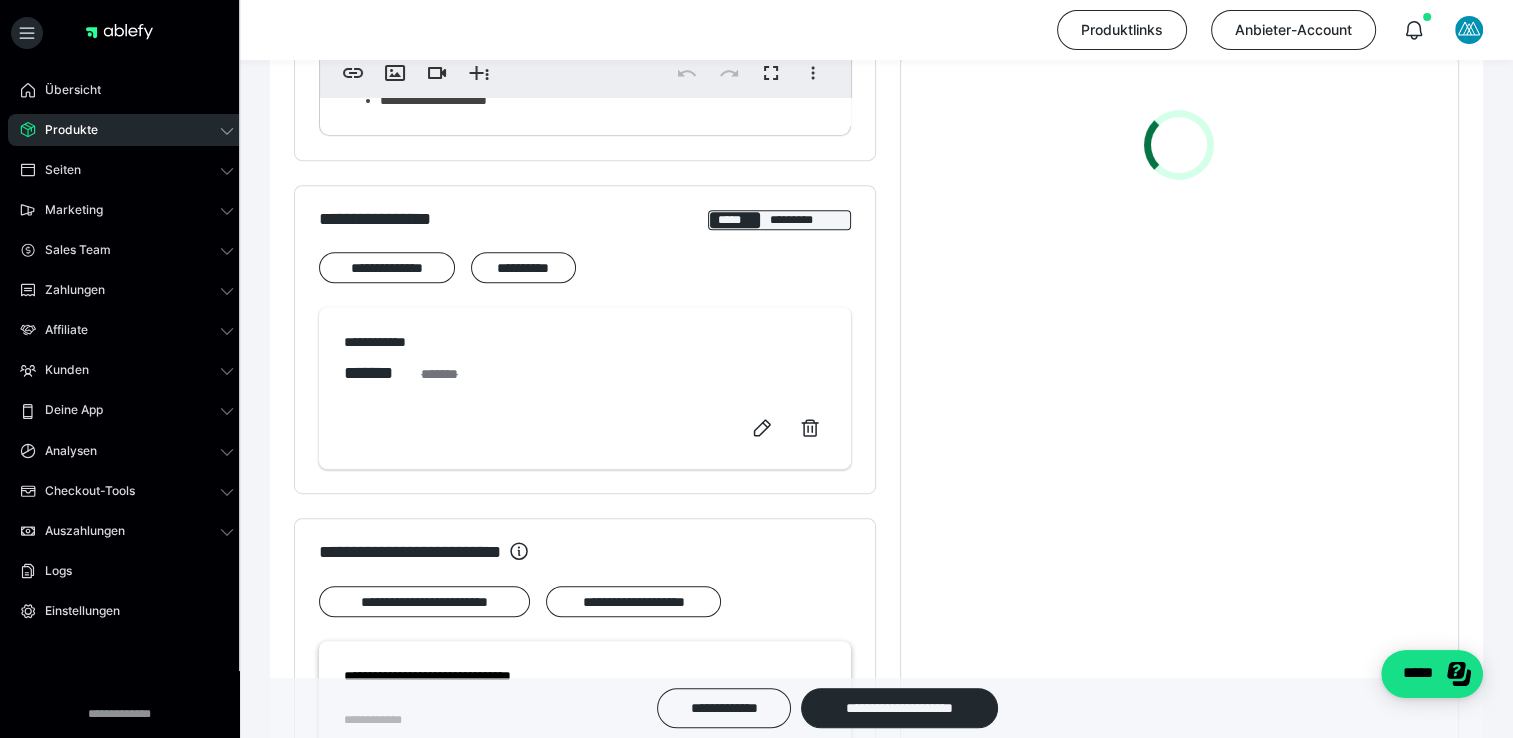 scroll, scrollTop: 1100, scrollLeft: 0, axis: vertical 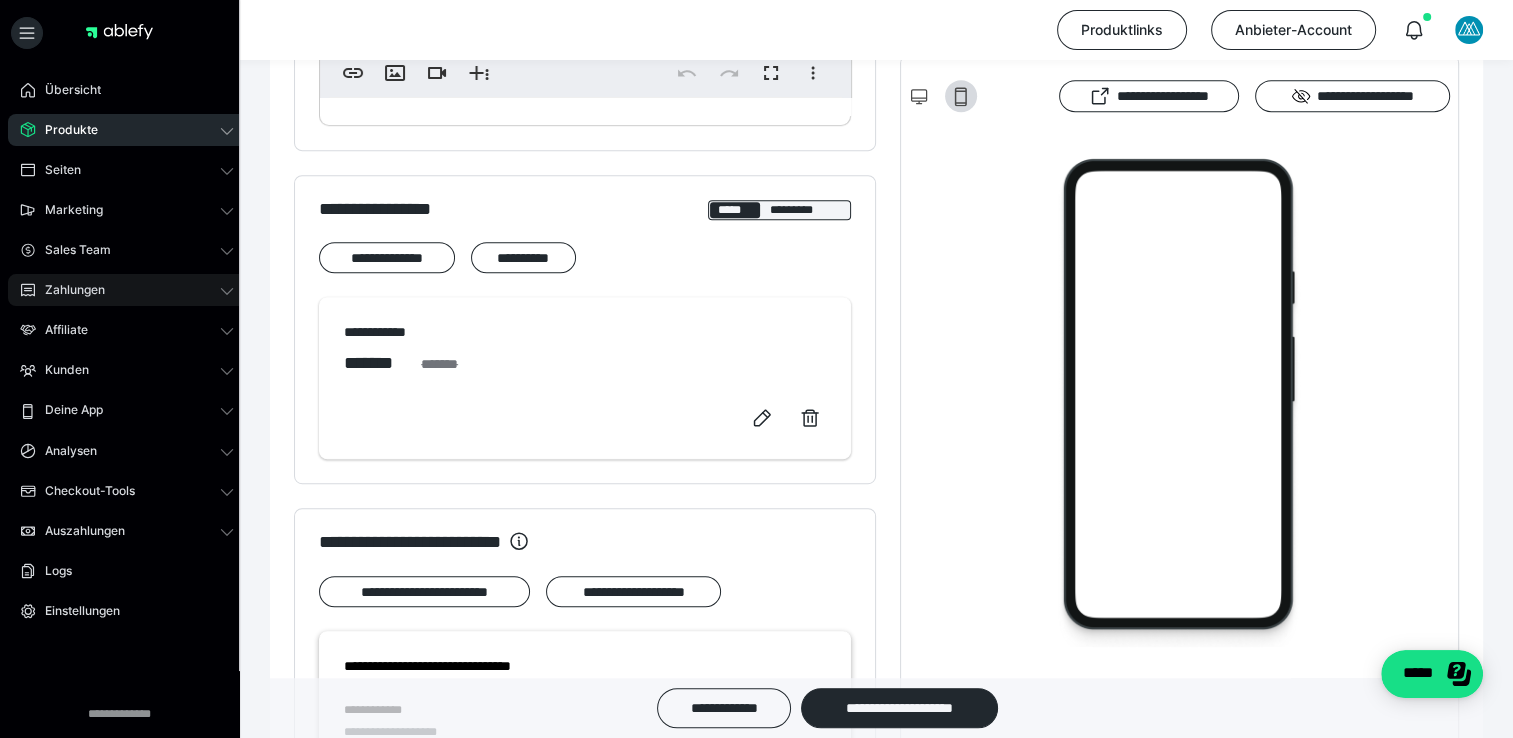 click on "Zahlungen" at bounding box center (68, 290) 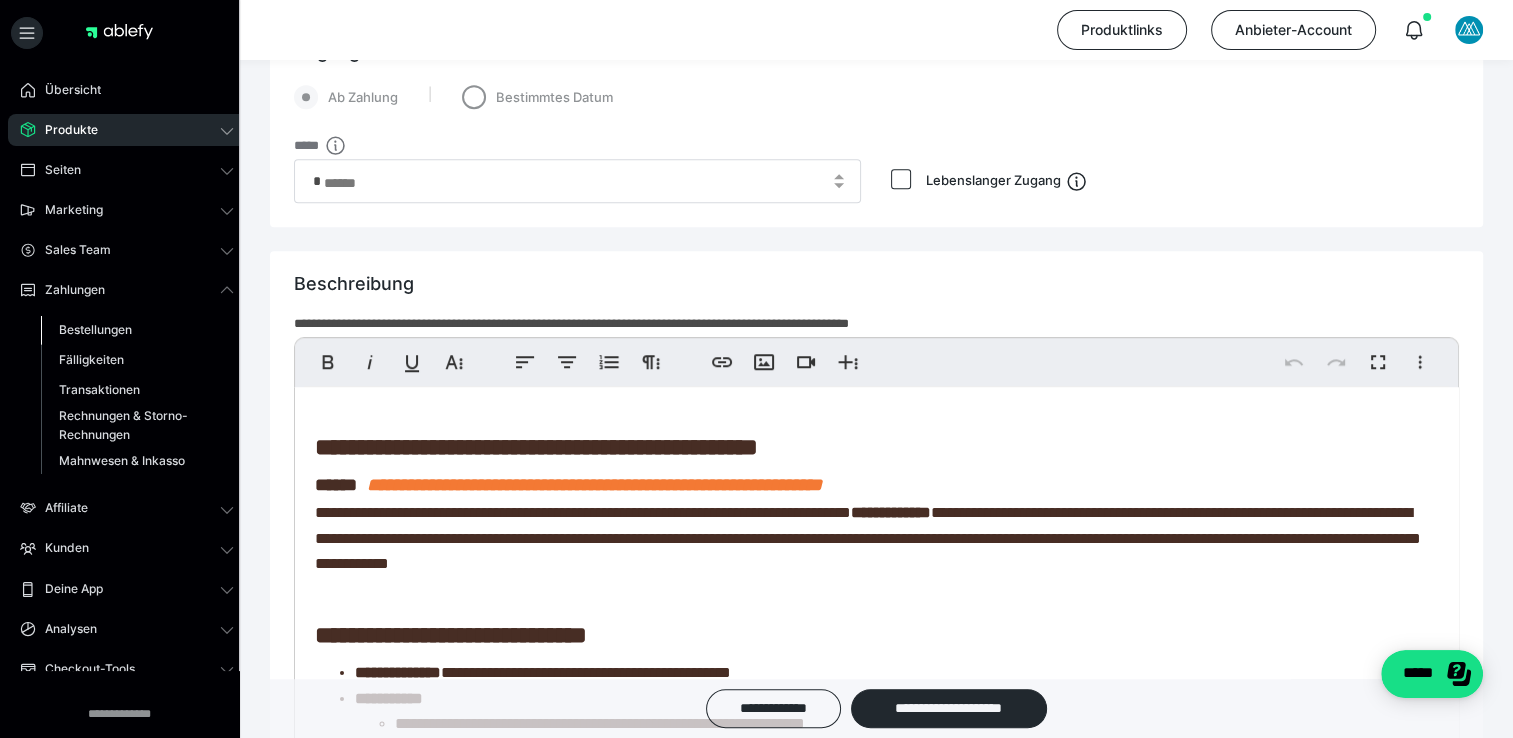 click on "Bestellungen" at bounding box center [95, 329] 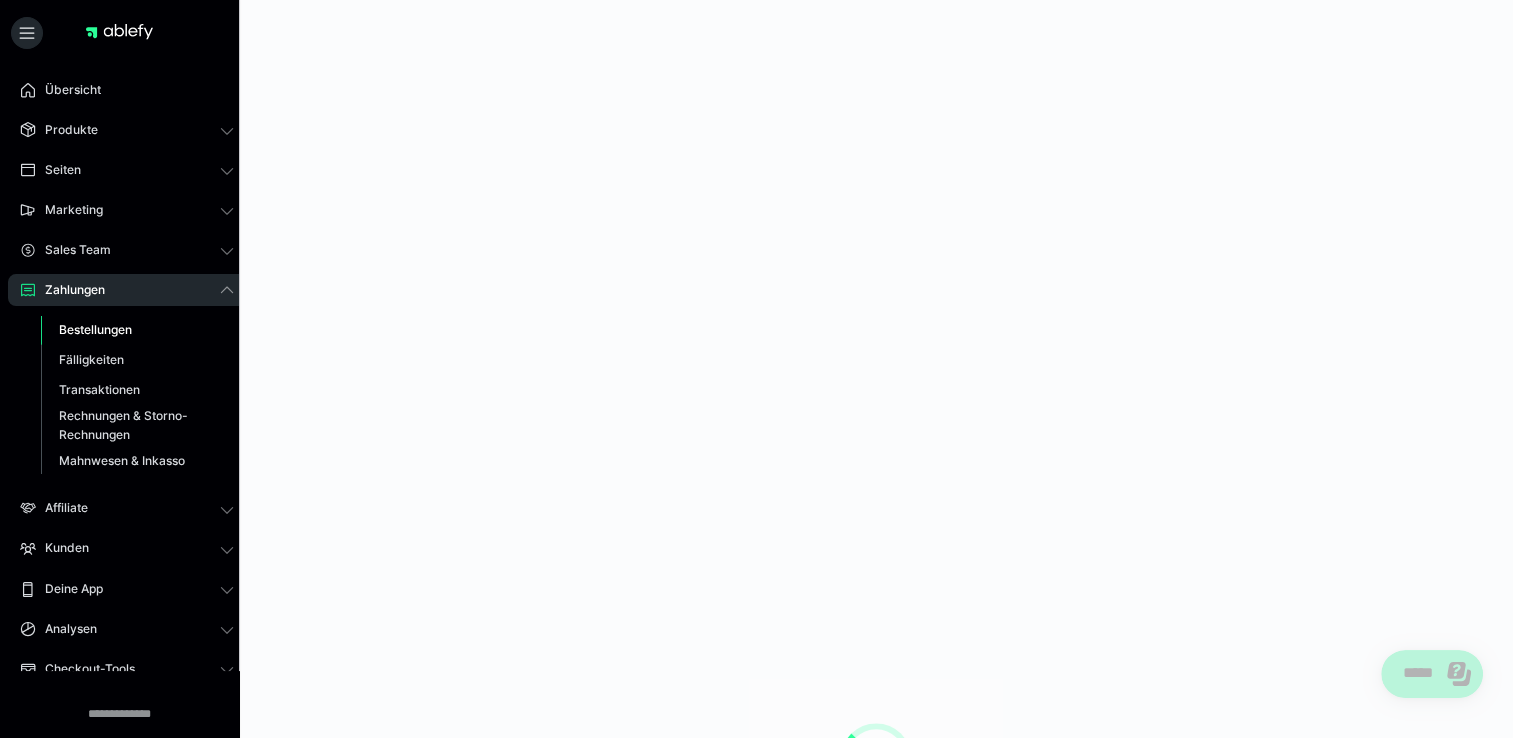 scroll, scrollTop: 0, scrollLeft: 0, axis: both 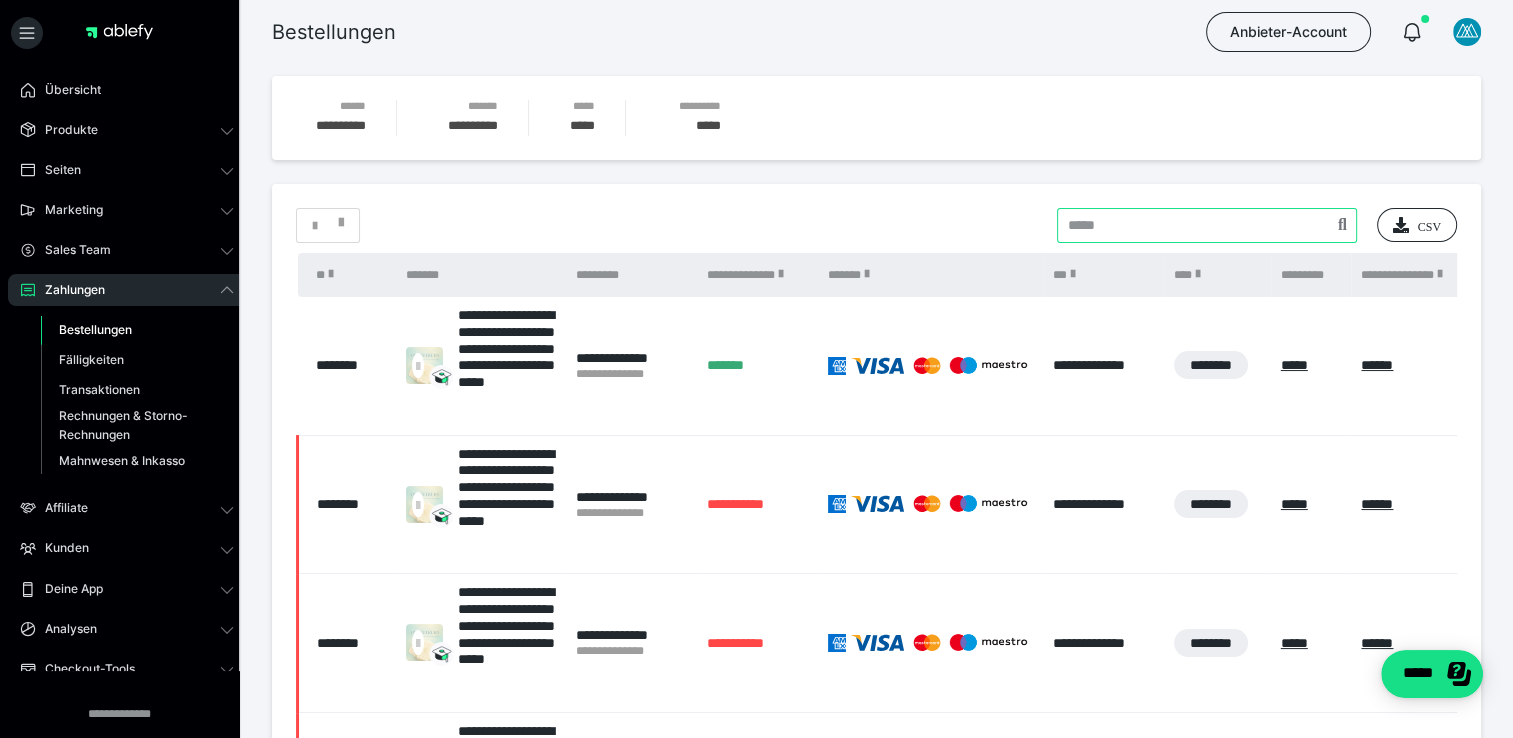 click at bounding box center (1207, 225) 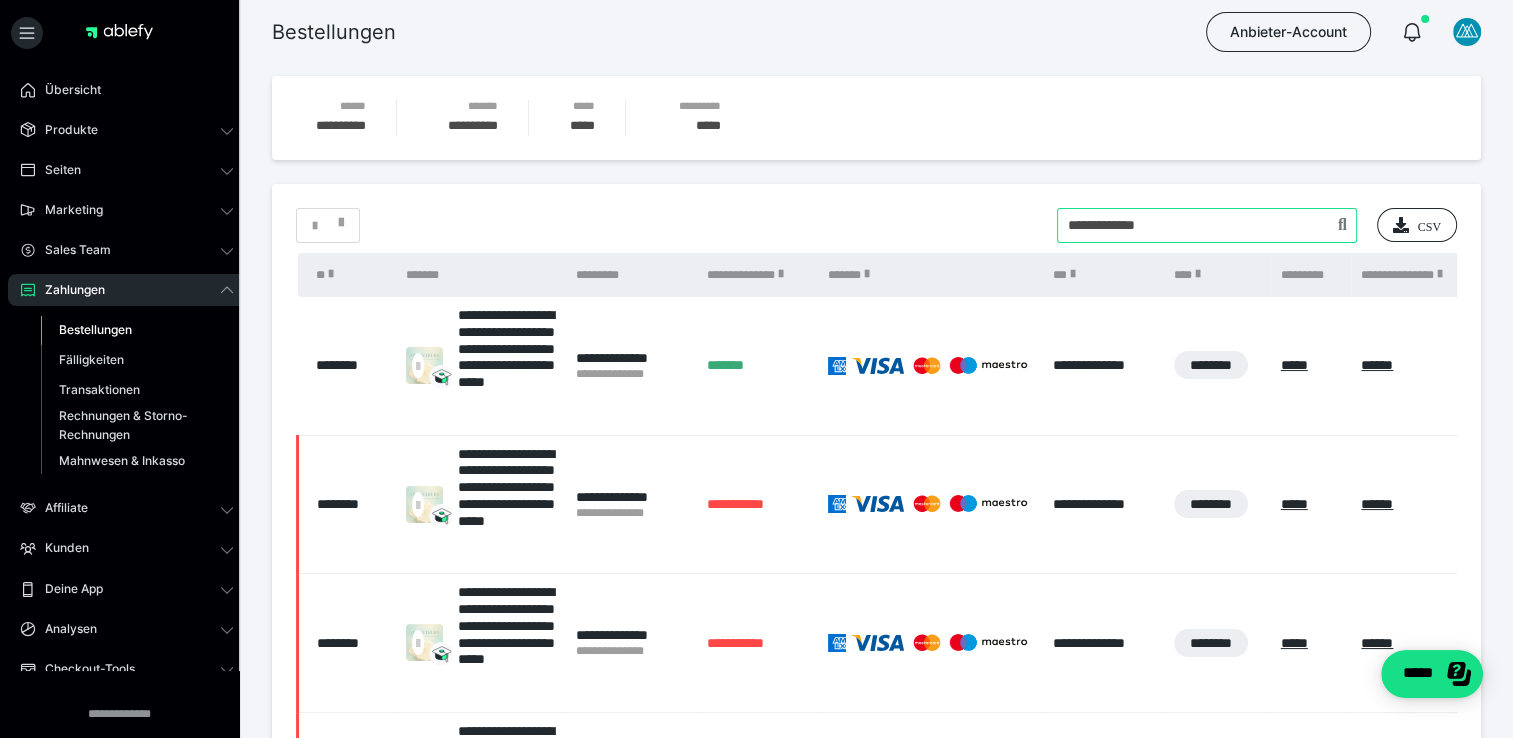 type on "**********" 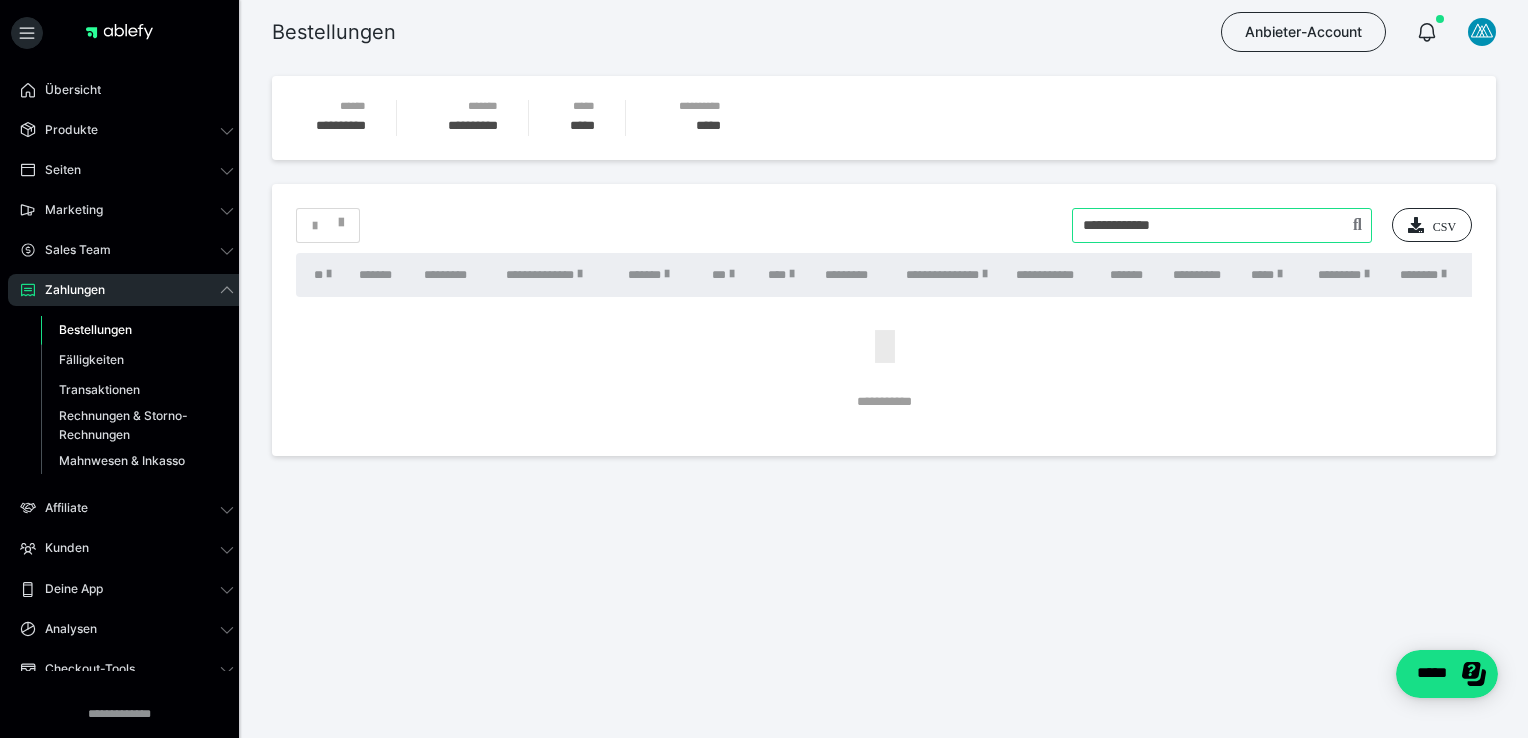 drag, startPoint x: 1180, startPoint y: 225, endPoint x: 1068, endPoint y: 209, distance: 113.137085 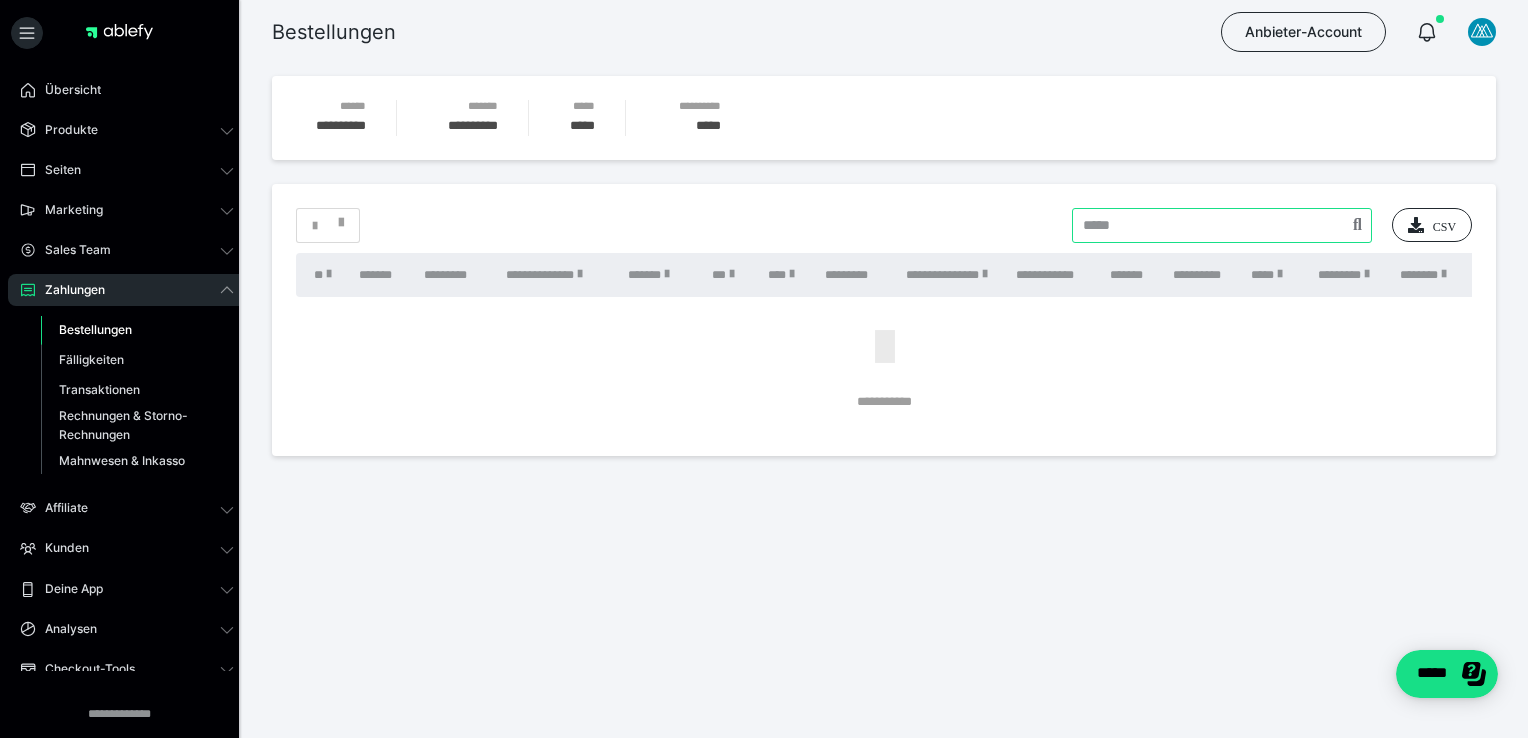 type 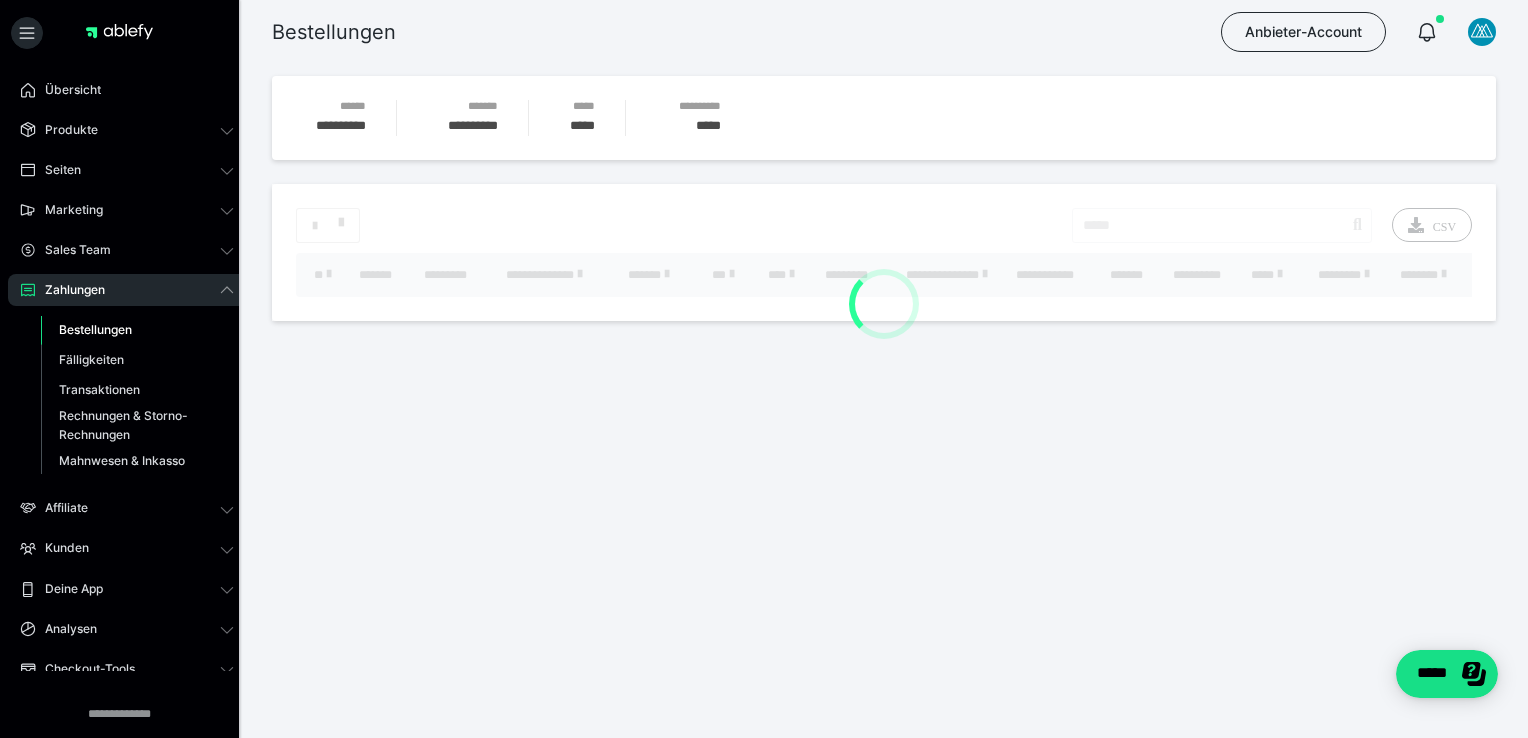 click on "**********" at bounding box center [884, 252] 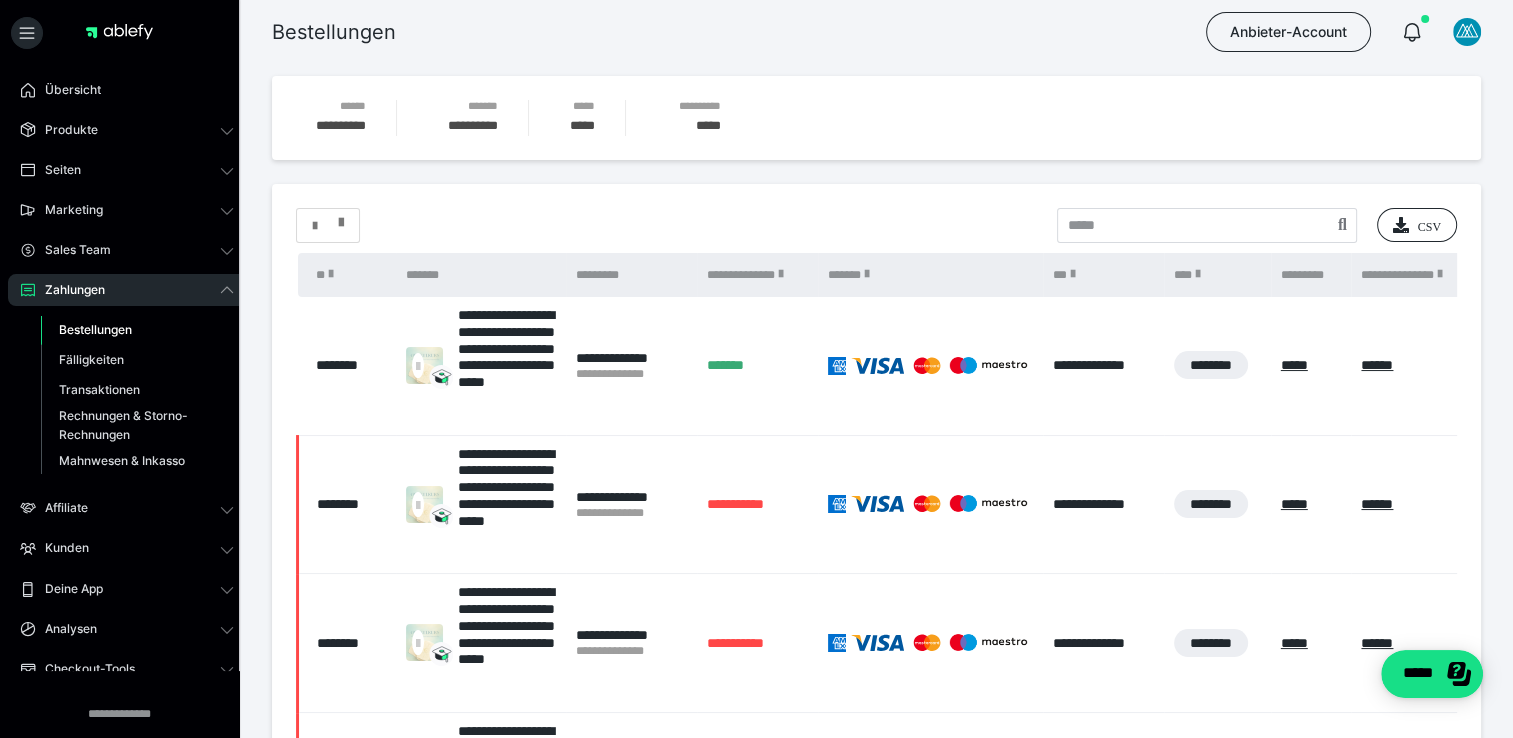 click at bounding box center [328, 226] 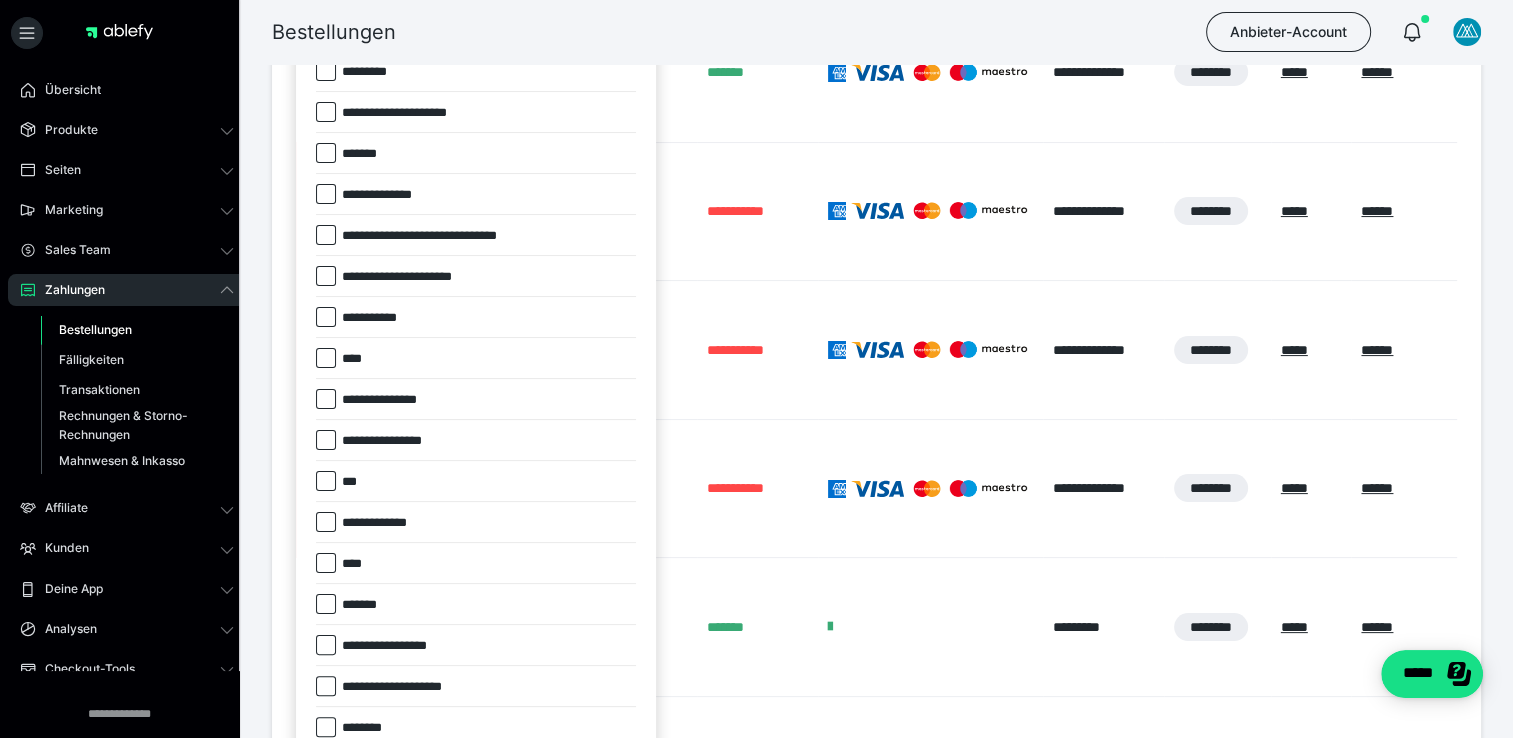 scroll, scrollTop: 400, scrollLeft: 0, axis: vertical 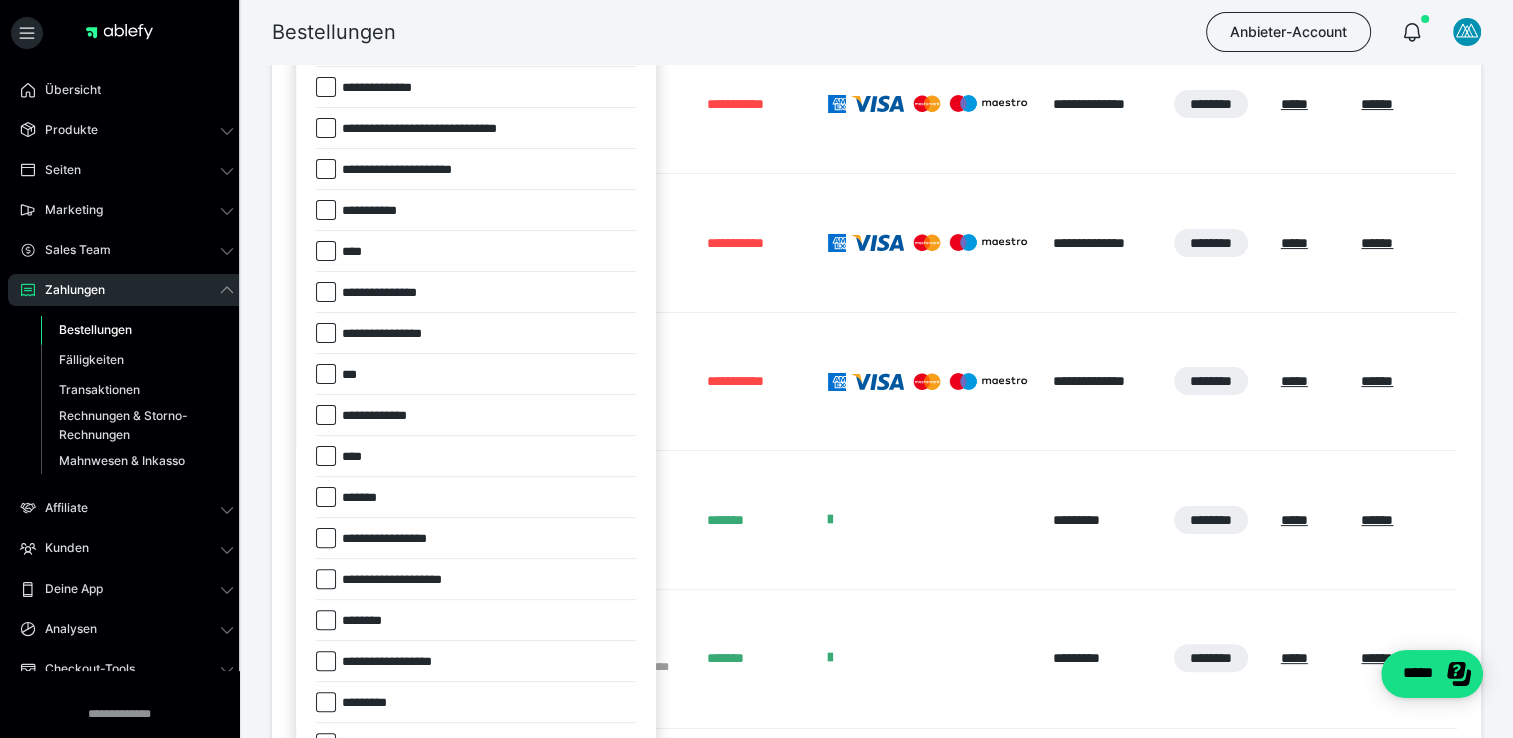 click at bounding box center [326, 497] 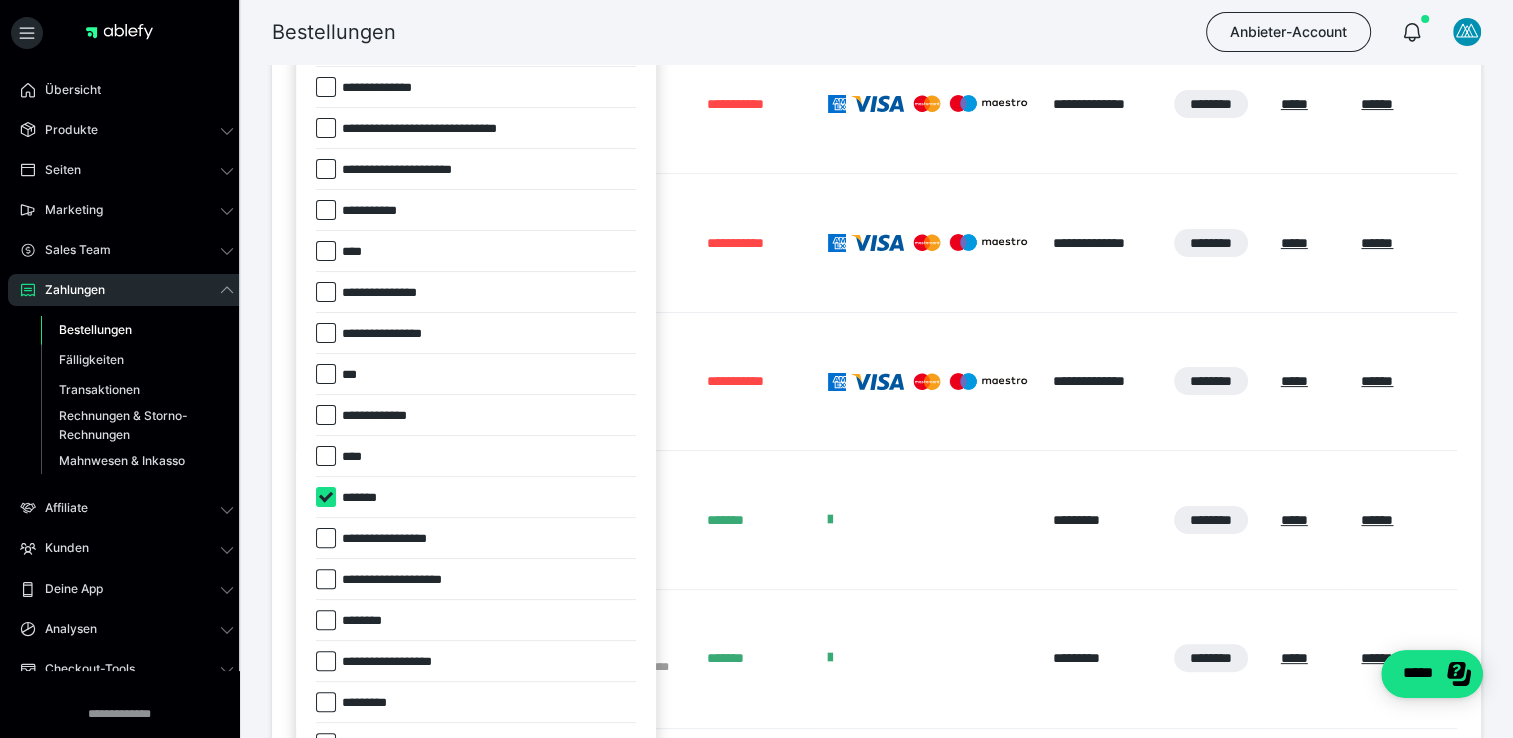 checkbox on "****" 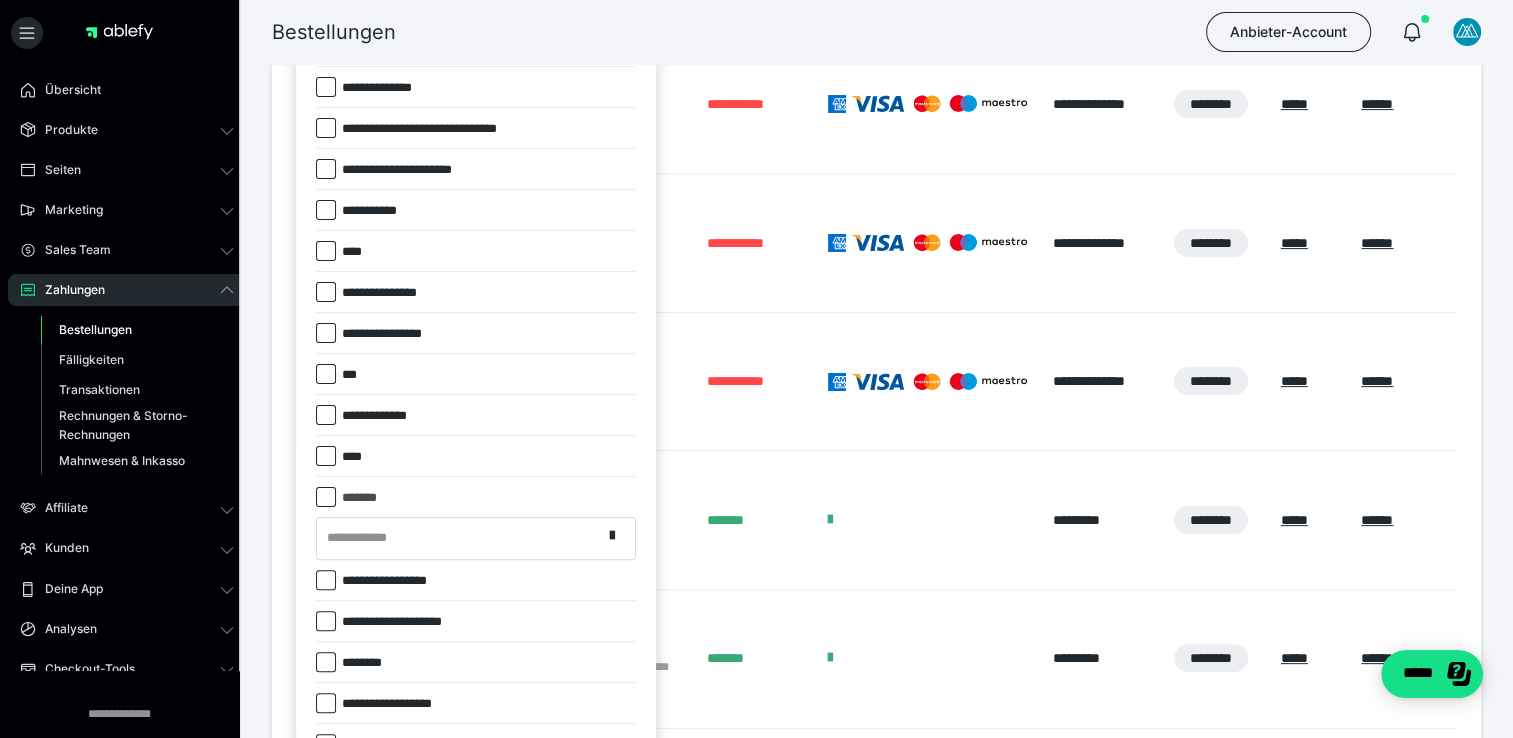click on "**********" at bounding box center (459, 538) 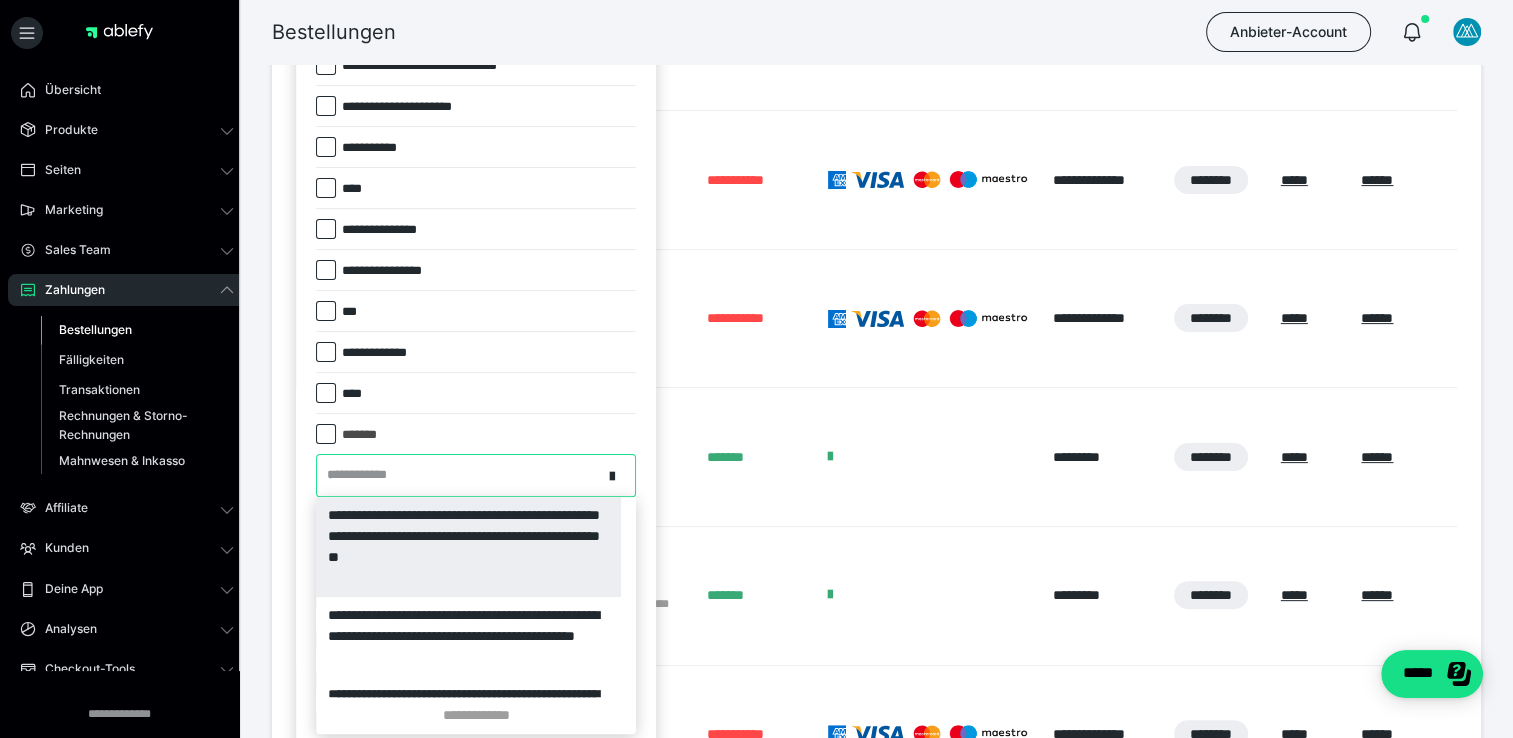 scroll, scrollTop: 464, scrollLeft: 0, axis: vertical 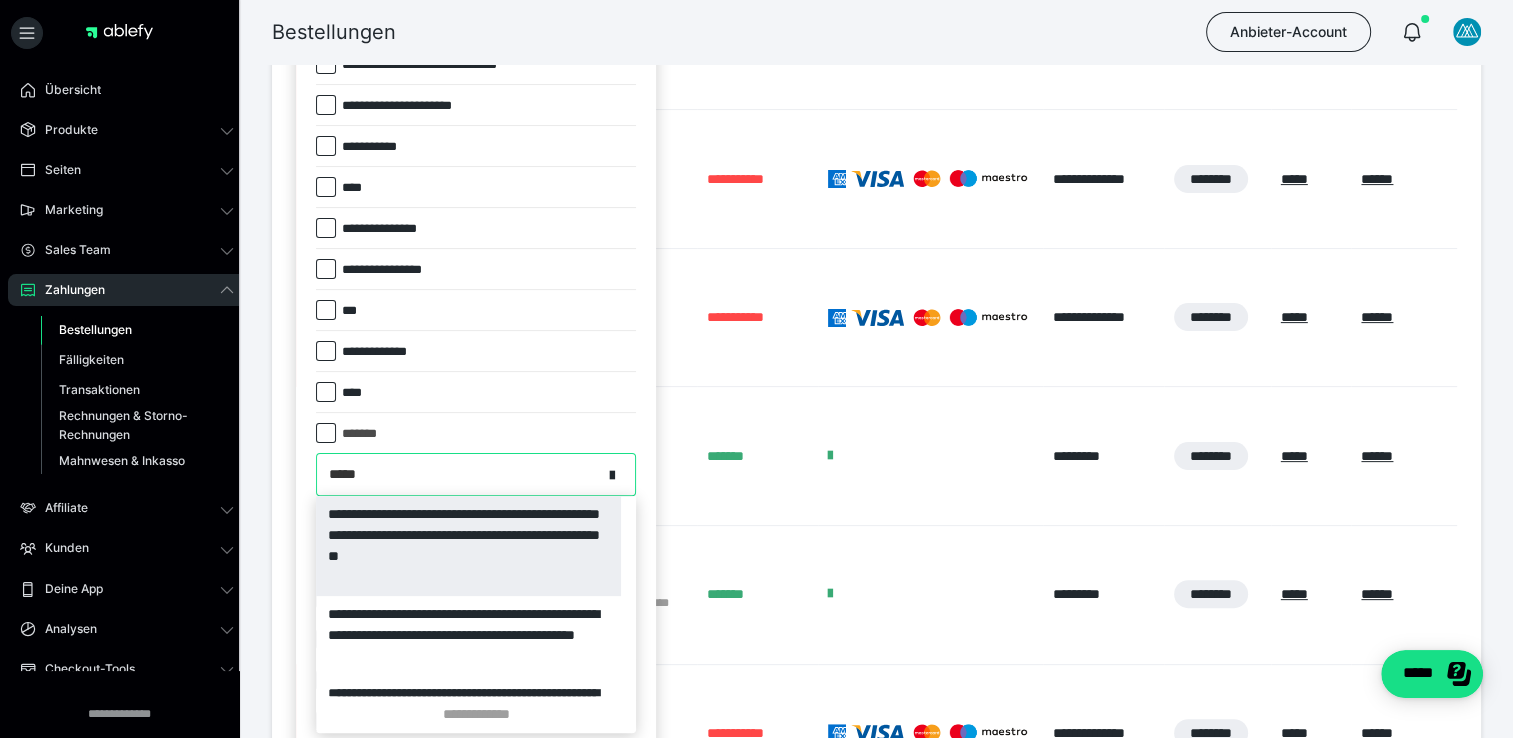 type on "******" 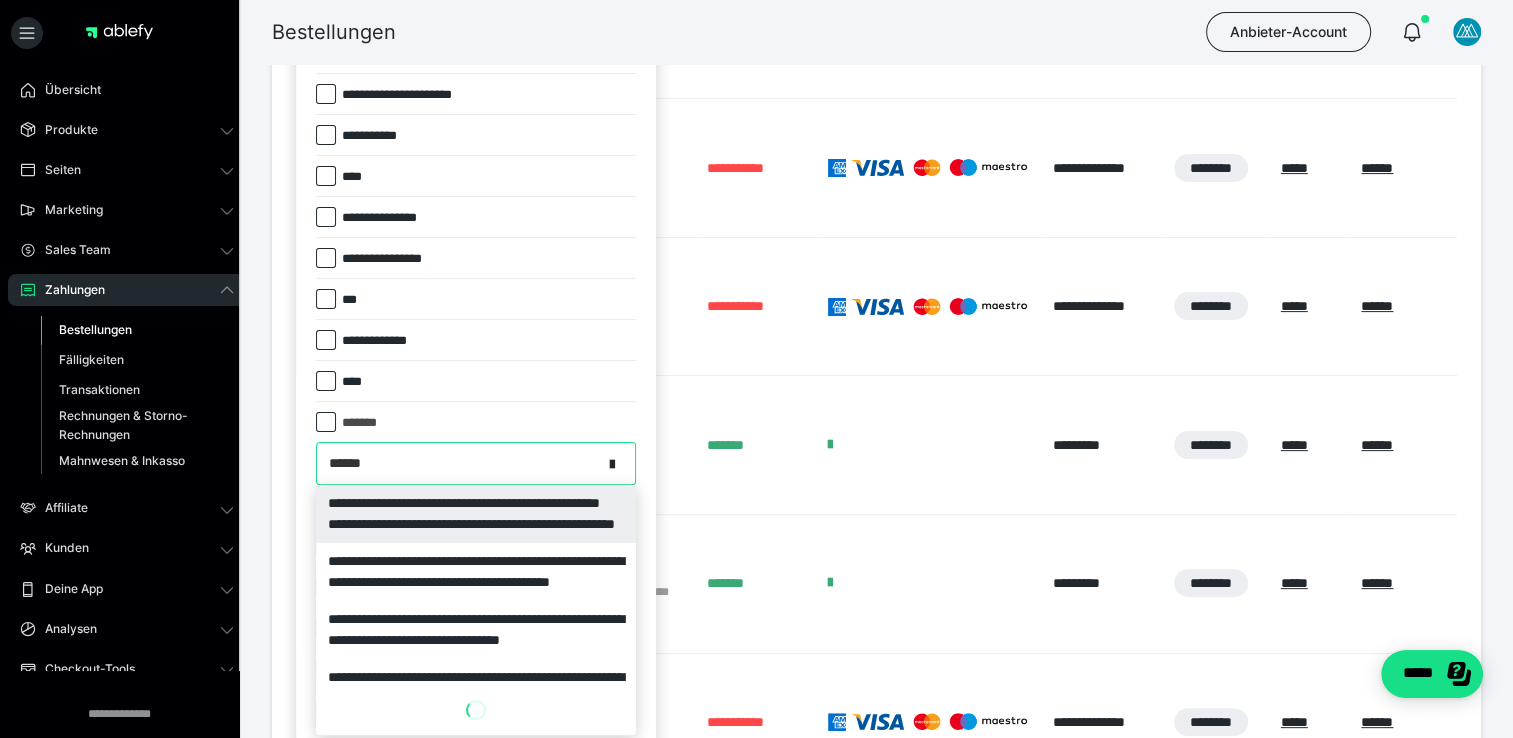 scroll, scrollTop: 476, scrollLeft: 0, axis: vertical 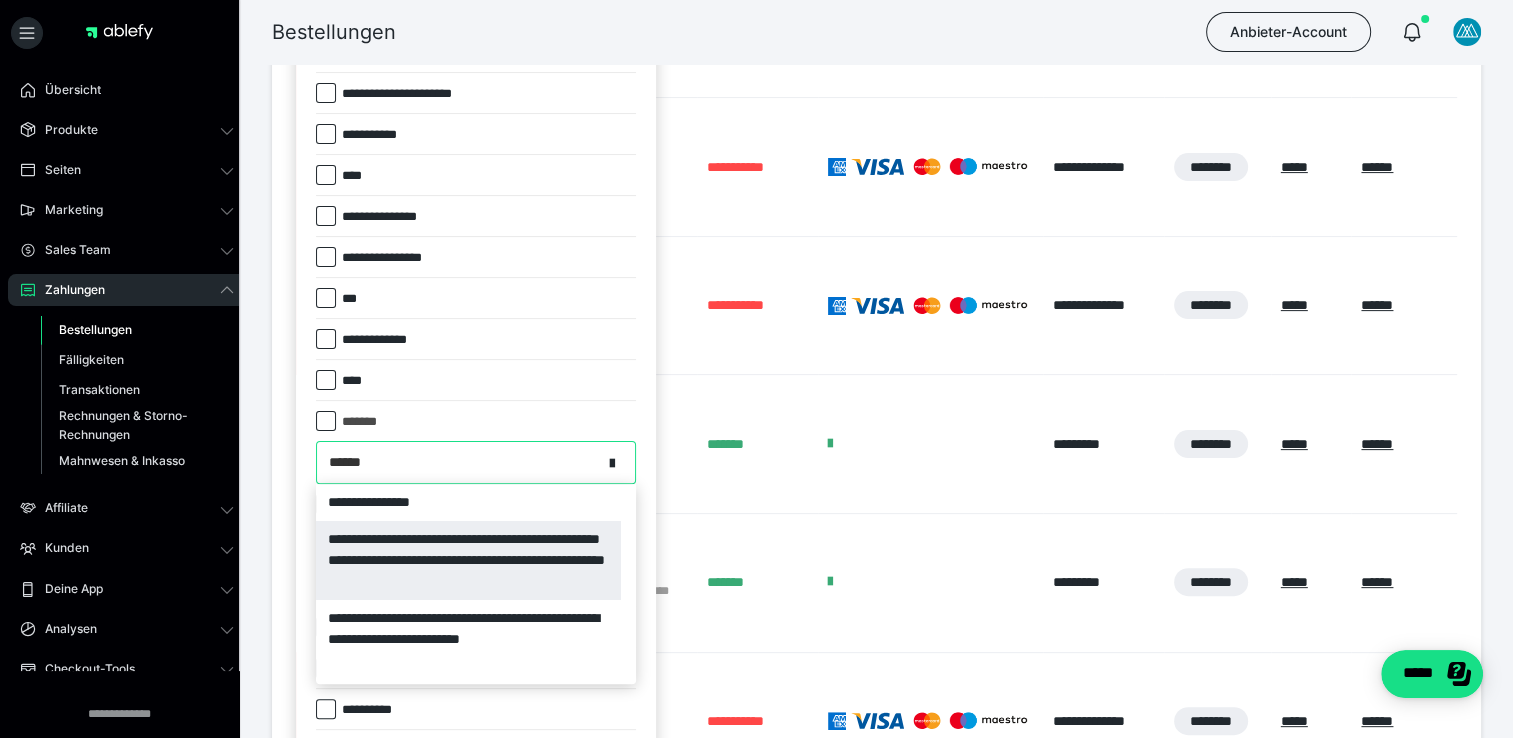 click on "**********" at bounding box center [468, 560] 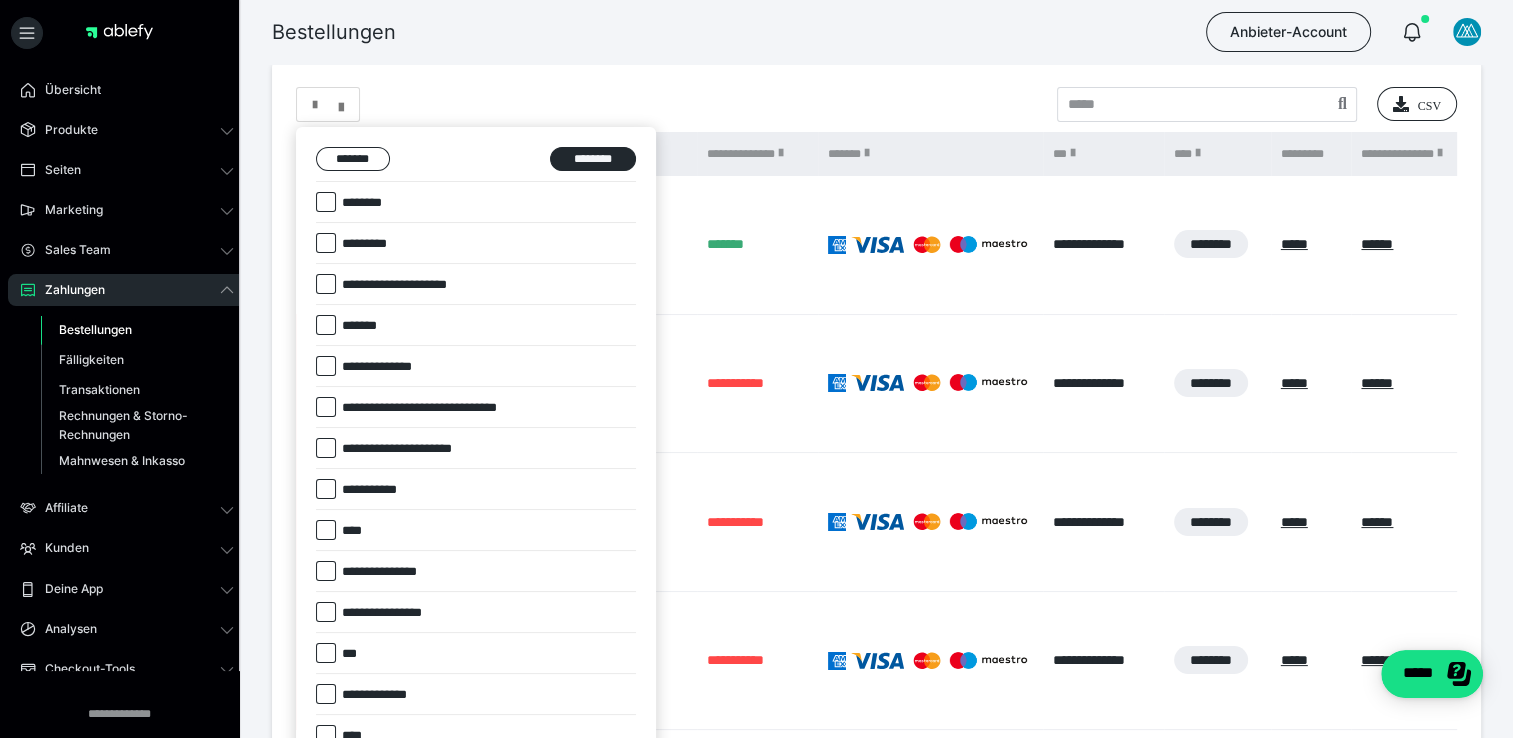 scroll, scrollTop: 0, scrollLeft: 0, axis: both 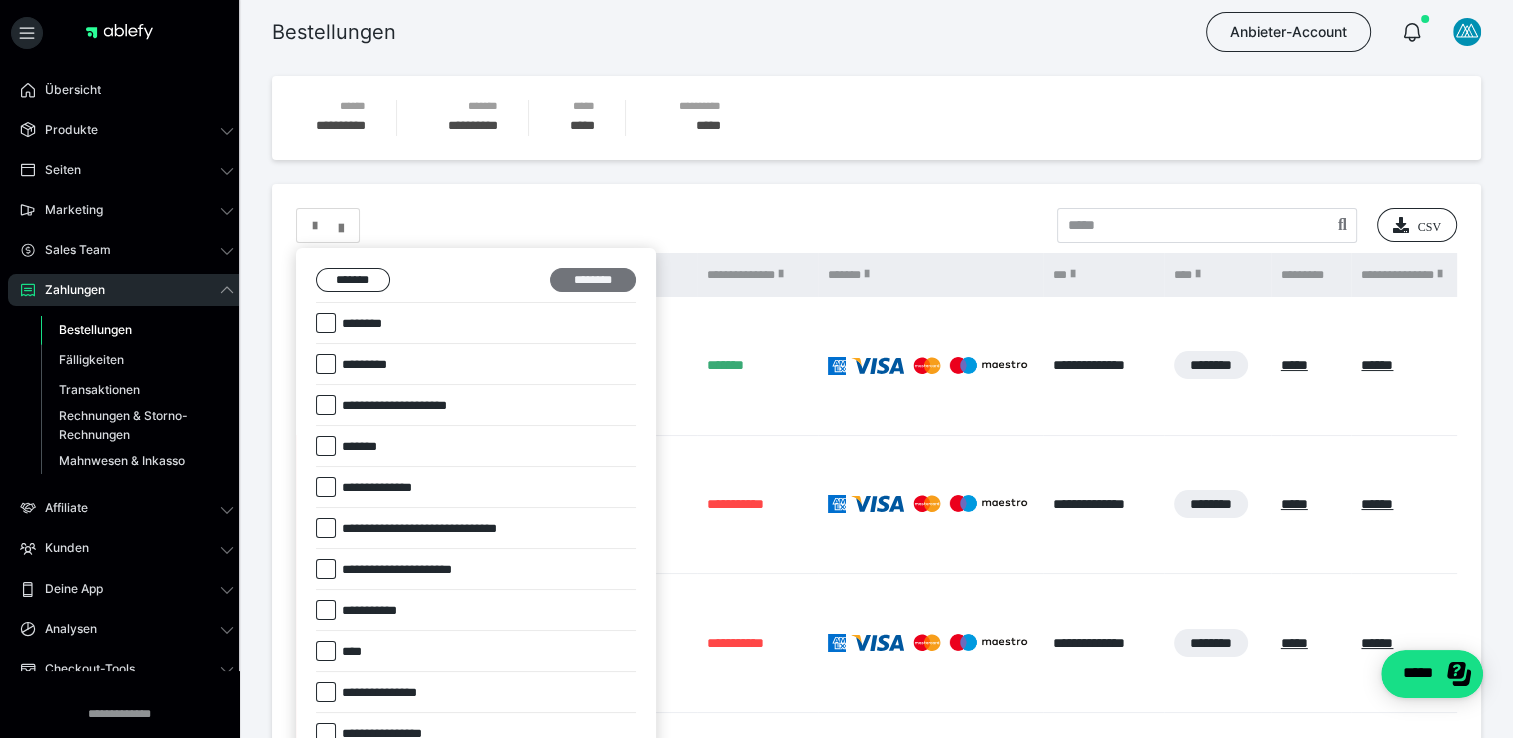 click on "********" at bounding box center [593, 280] 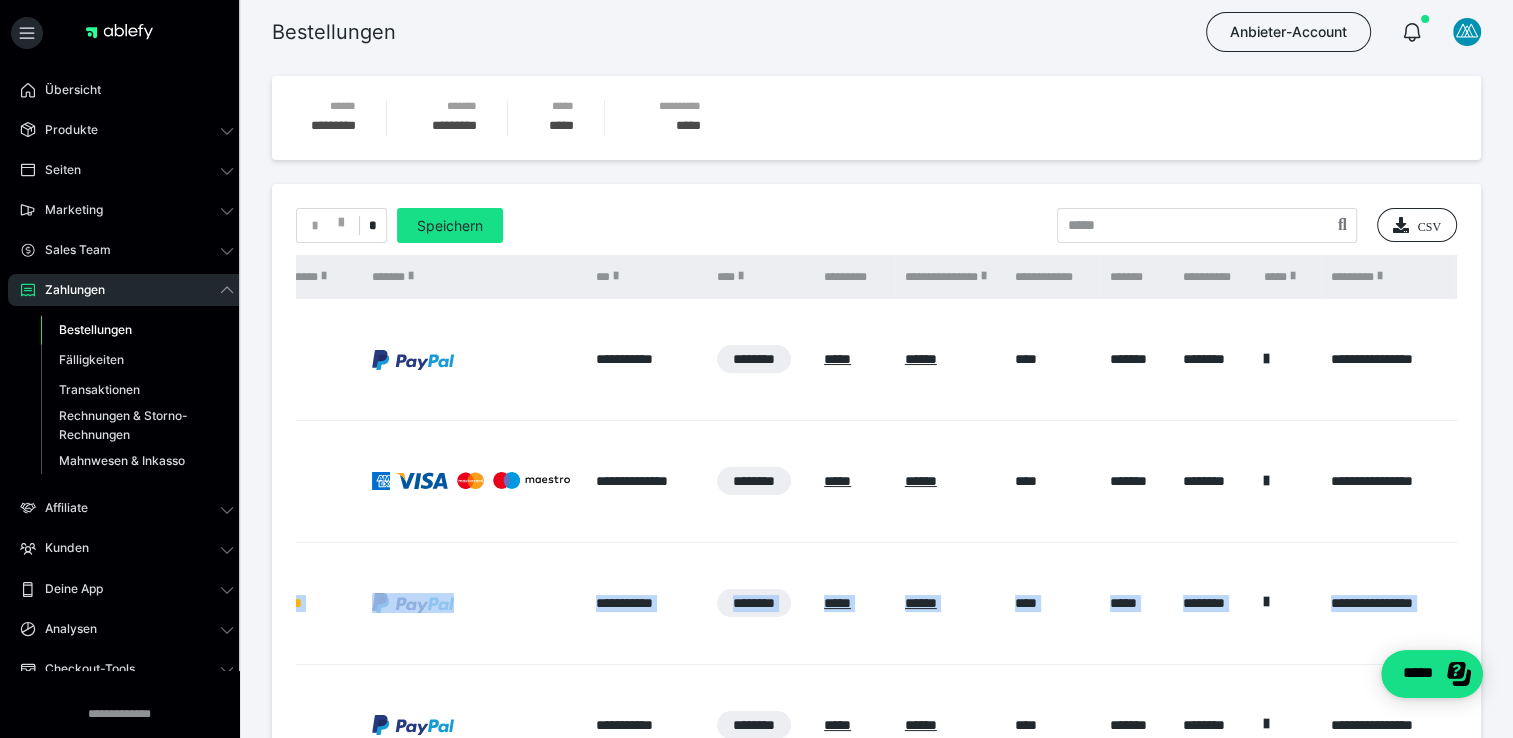 scroll, scrollTop: 0, scrollLeft: 911, axis: horizontal 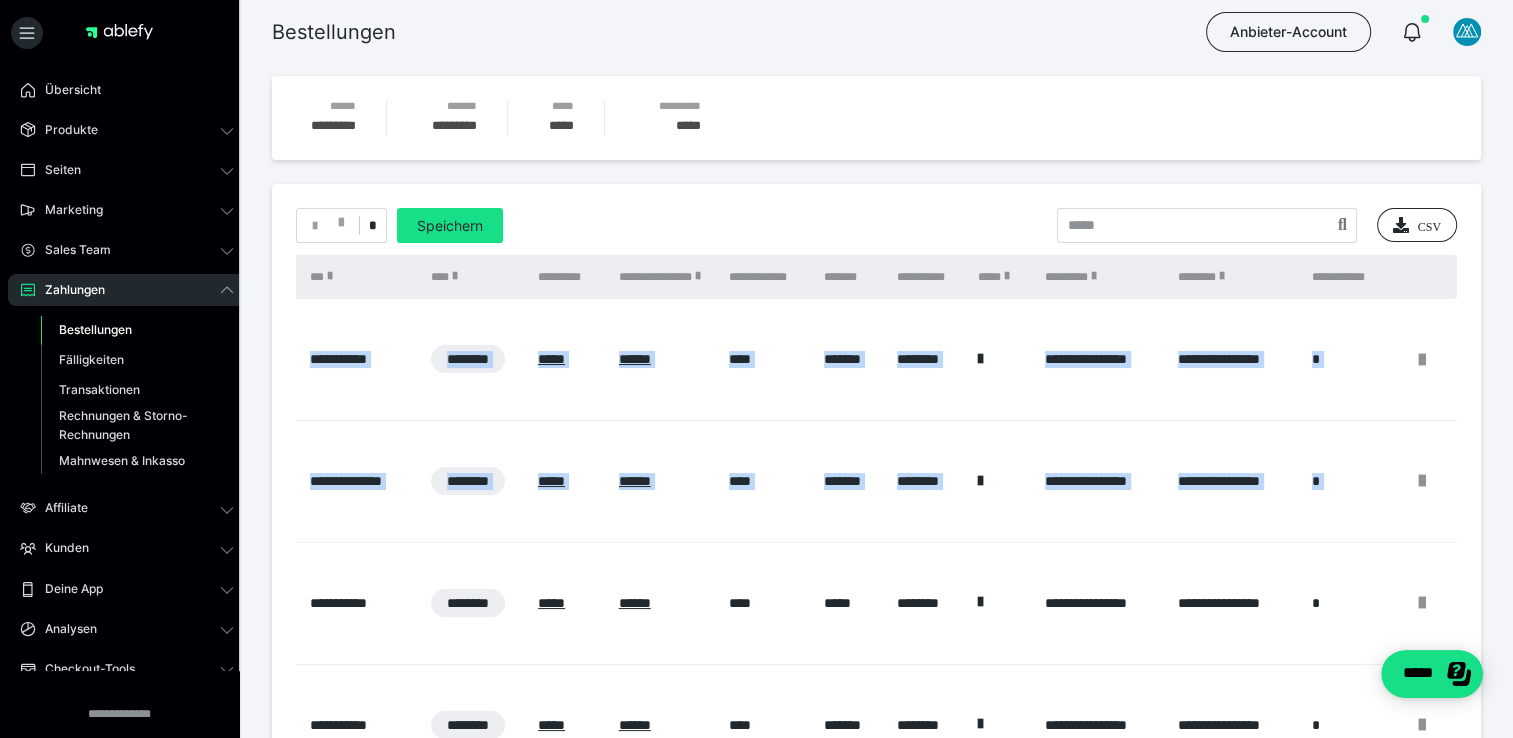 drag, startPoint x: 919, startPoint y: 558, endPoint x: 1492, endPoint y: 580, distance: 573.4222 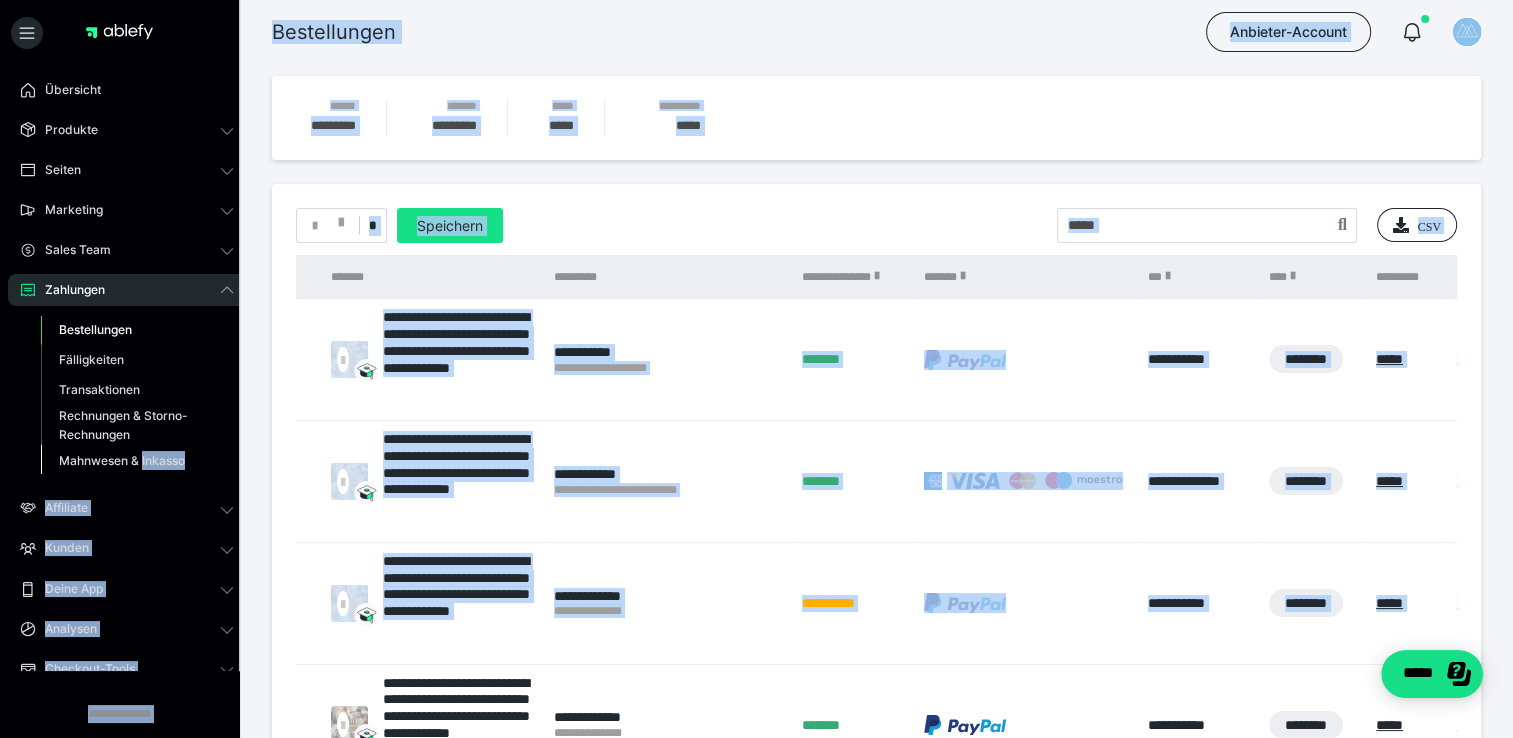 scroll, scrollTop: 0, scrollLeft: 0, axis: both 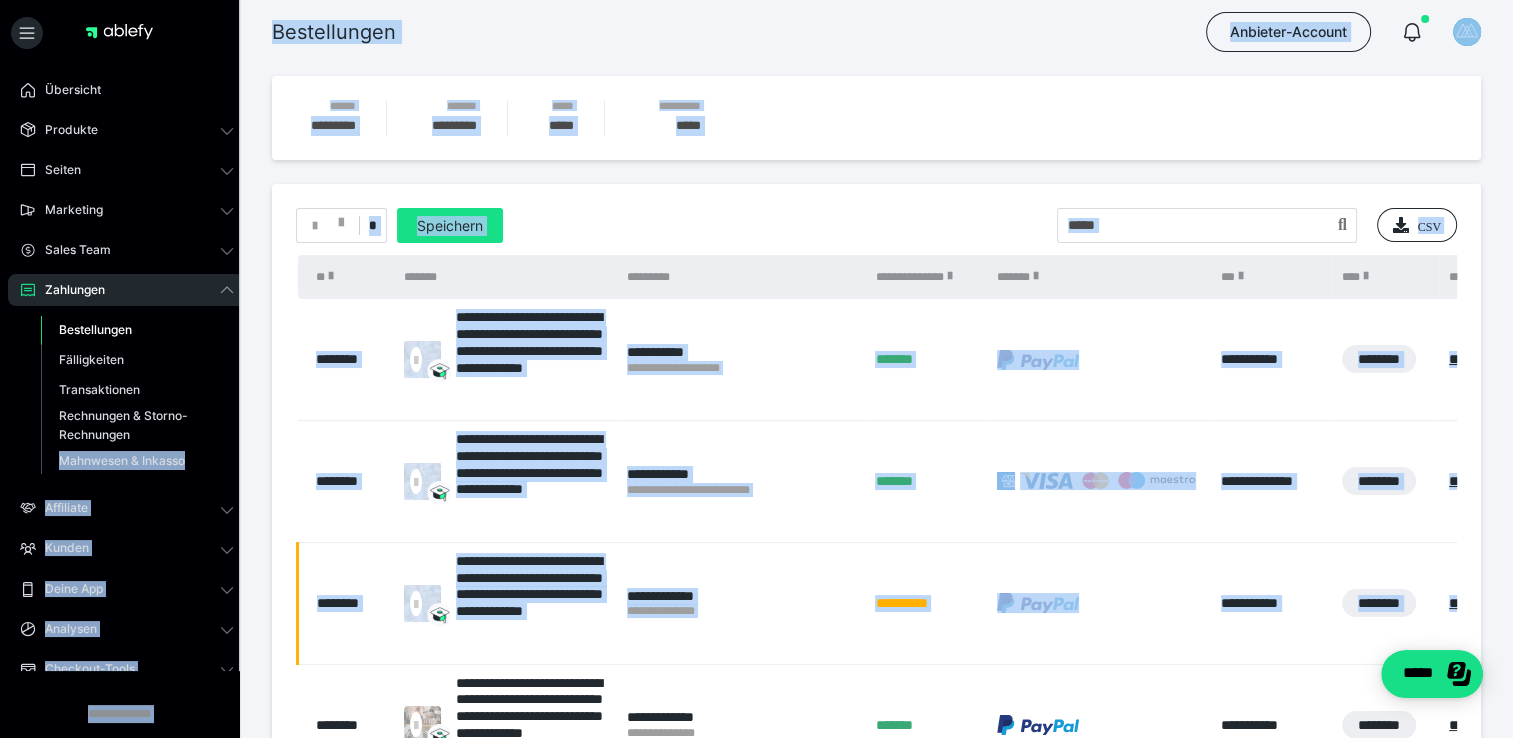 drag, startPoint x: 1165, startPoint y: 558, endPoint x: 4, endPoint y: 466, distance: 1164.6394 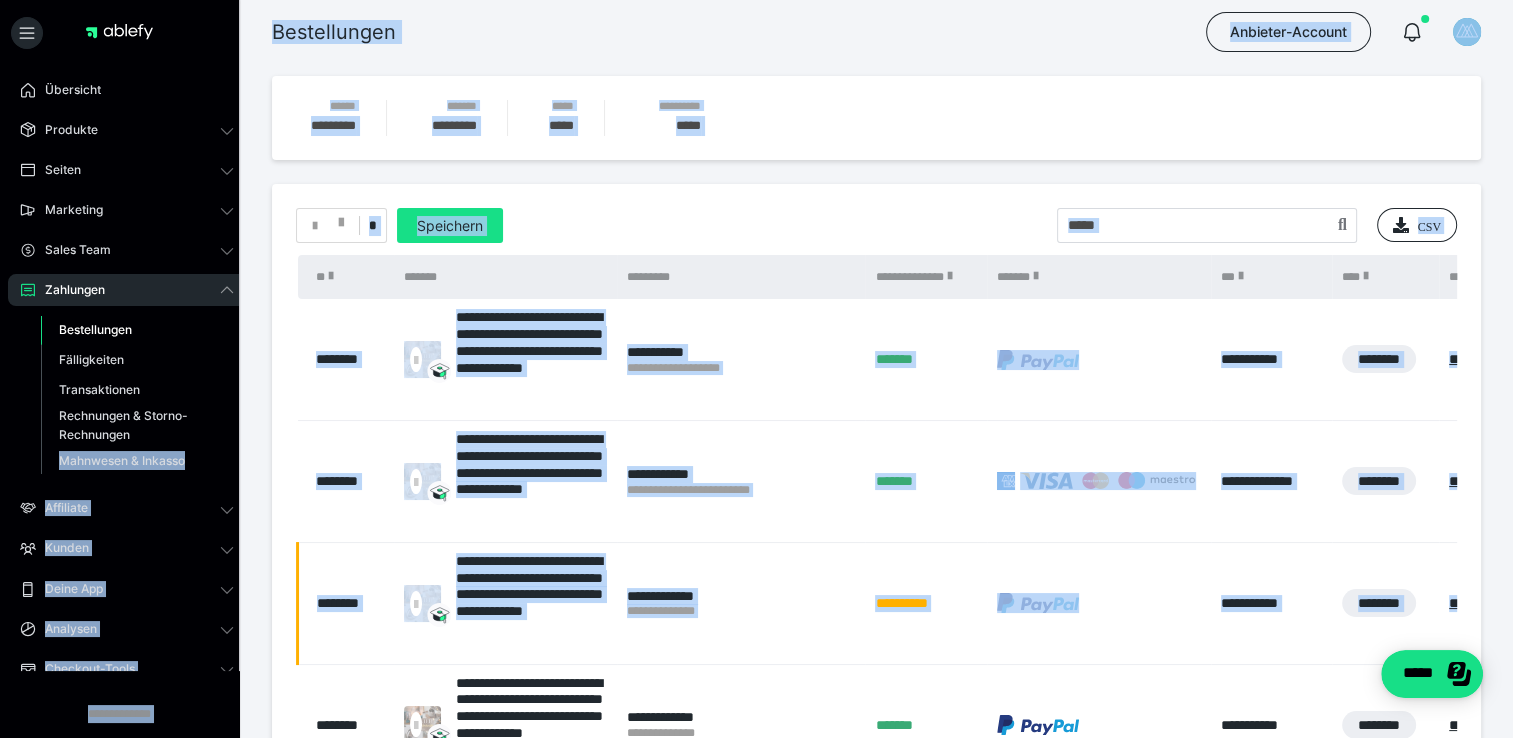 click on "* Speichern CSV" at bounding box center [876, 225] 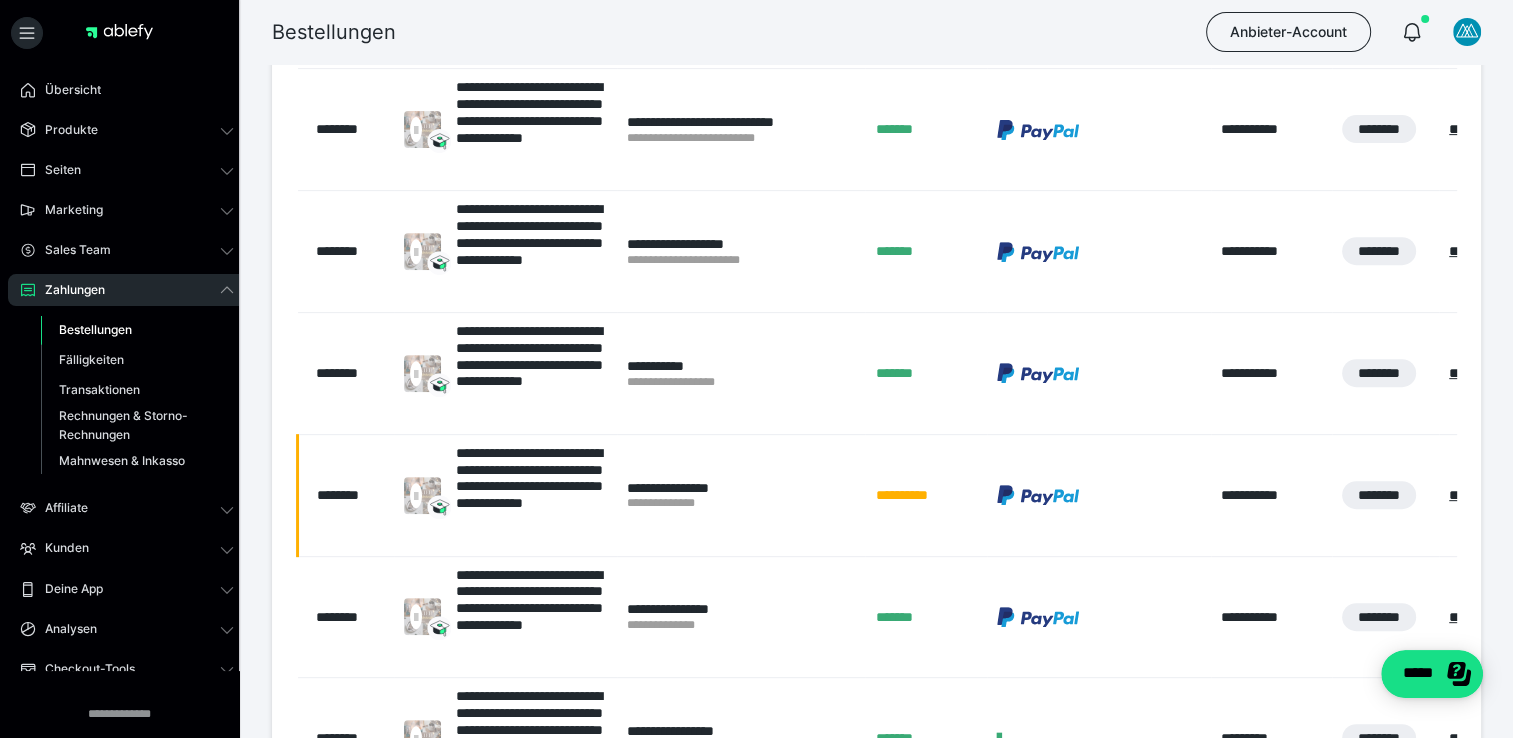 scroll, scrollTop: 900, scrollLeft: 0, axis: vertical 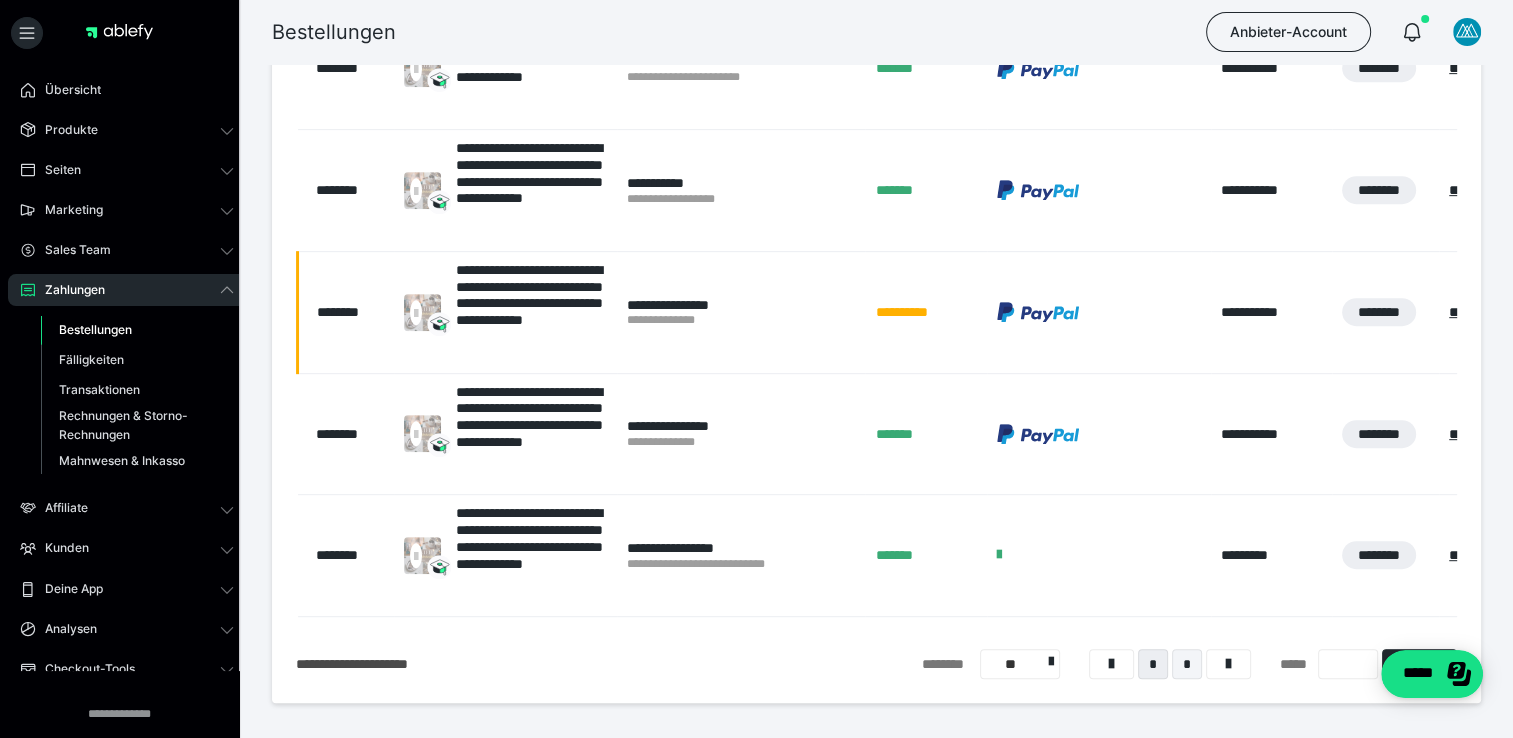 click on "*" at bounding box center [1187, 664] 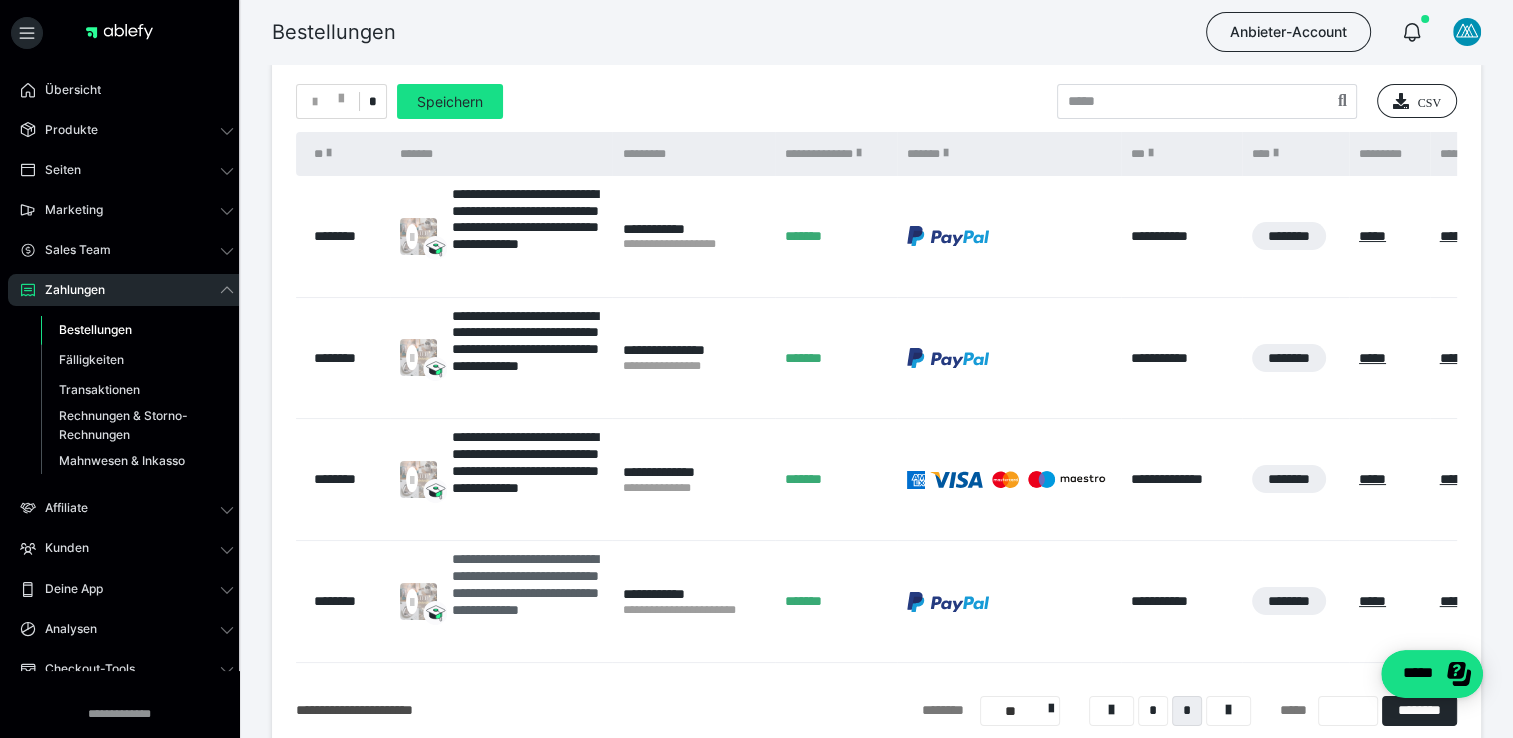 click on "**********" at bounding box center [527, 601] 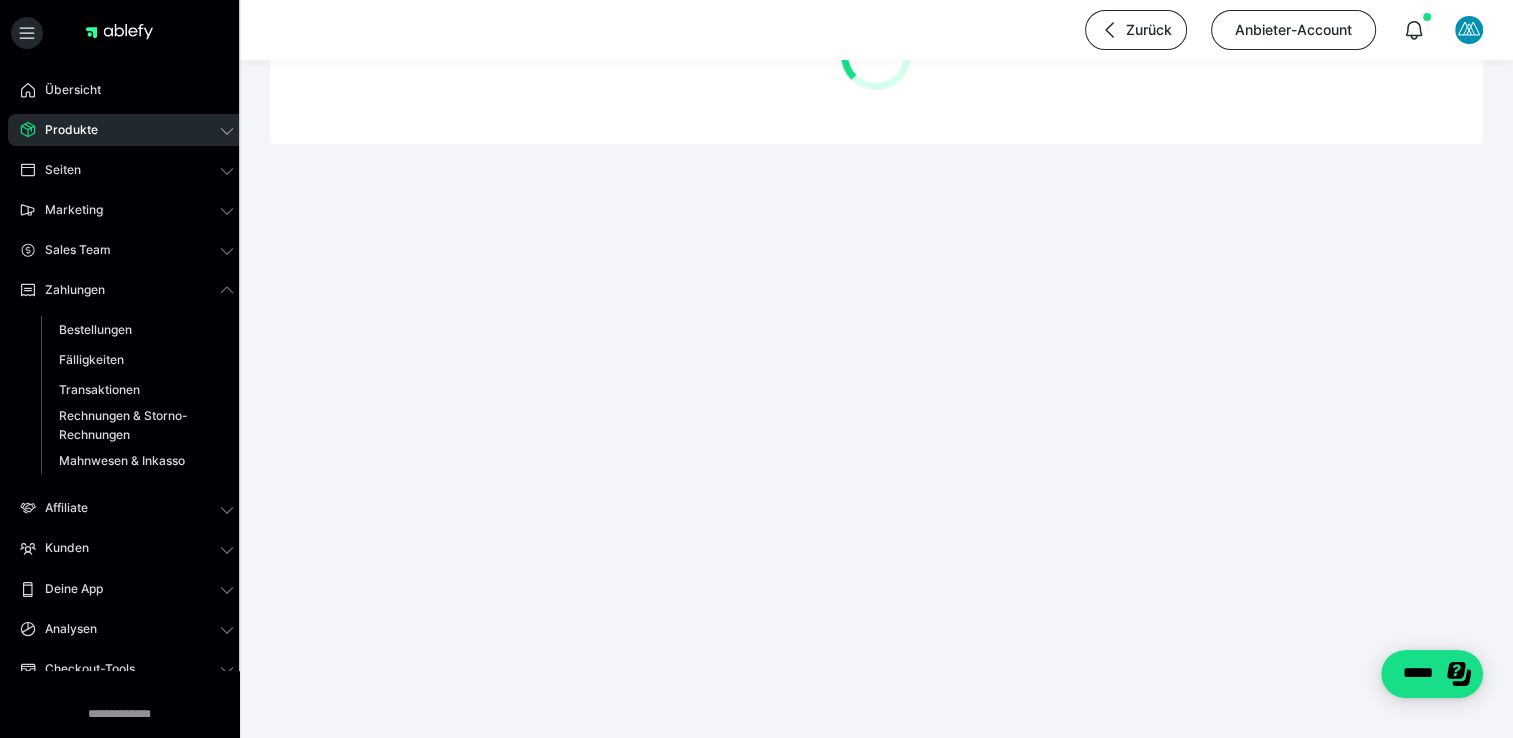 scroll, scrollTop: 0, scrollLeft: 0, axis: both 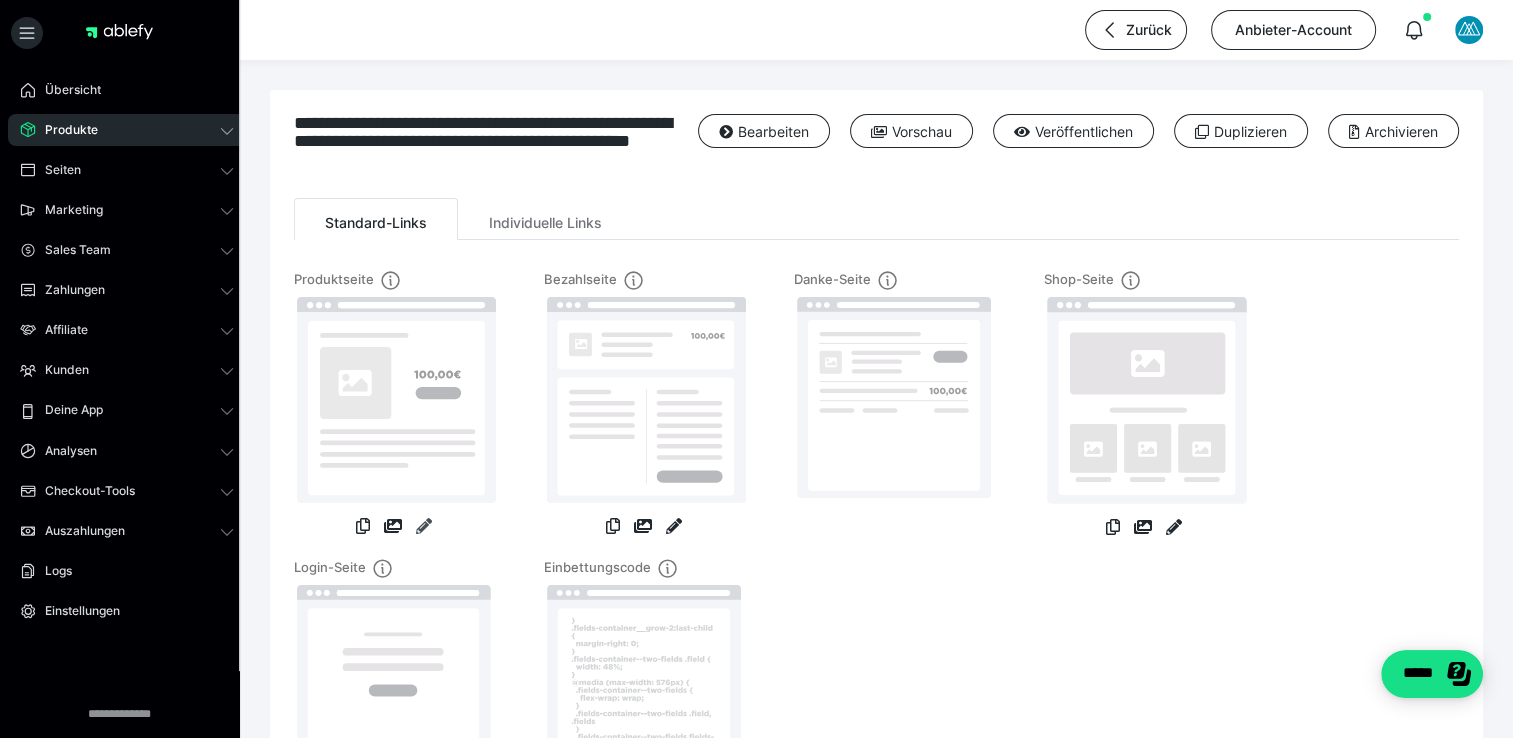 click at bounding box center [424, 526] 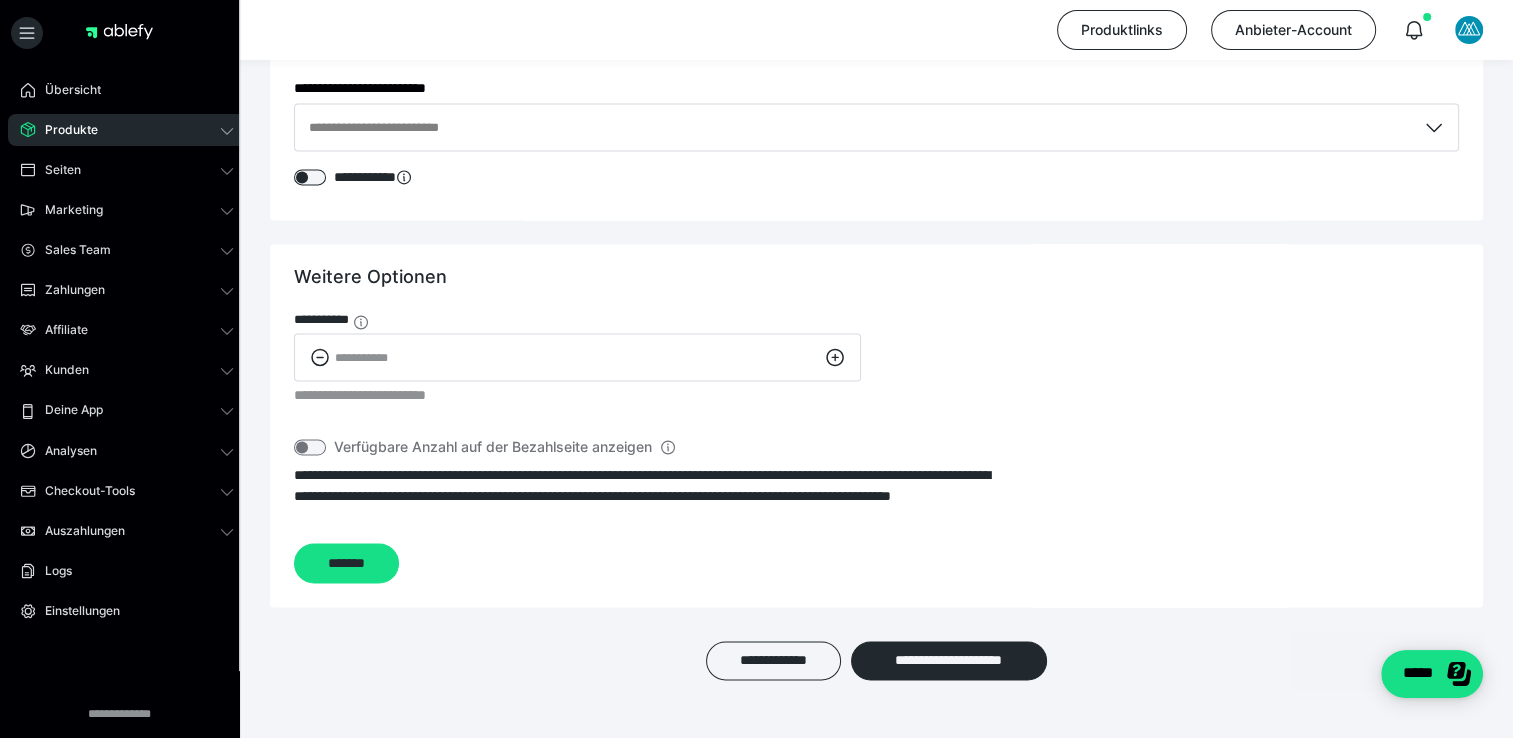 scroll, scrollTop: 3000, scrollLeft: 0, axis: vertical 